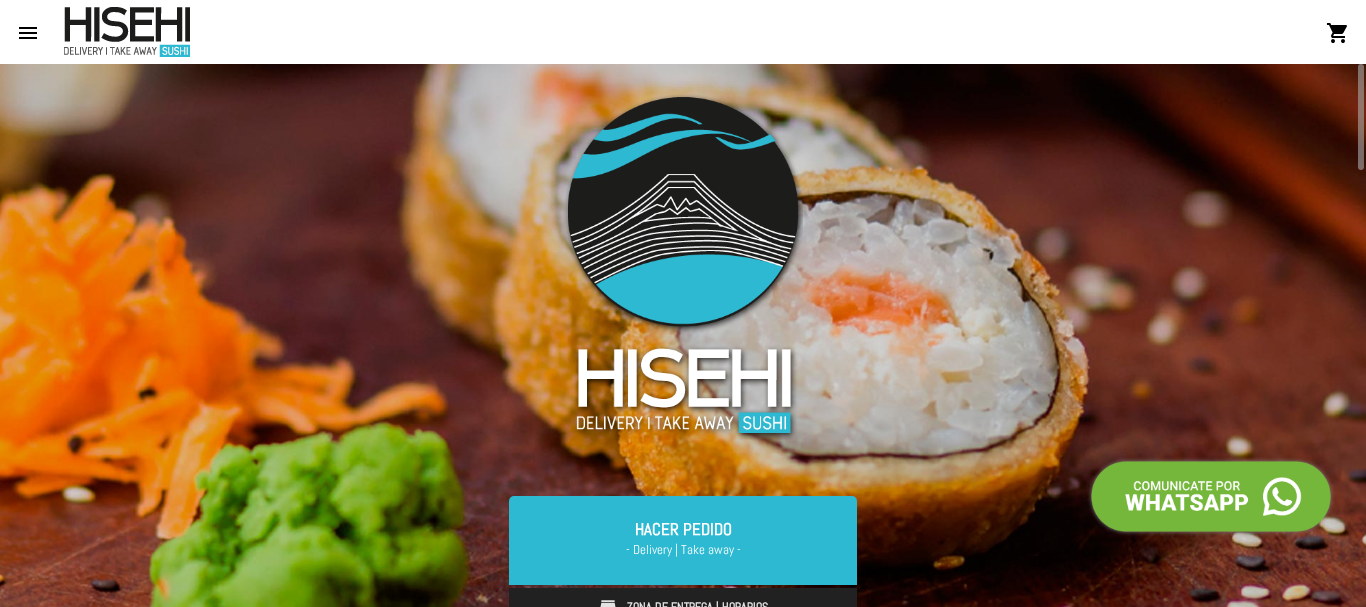 scroll, scrollTop: 0, scrollLeft: 0, axis: both 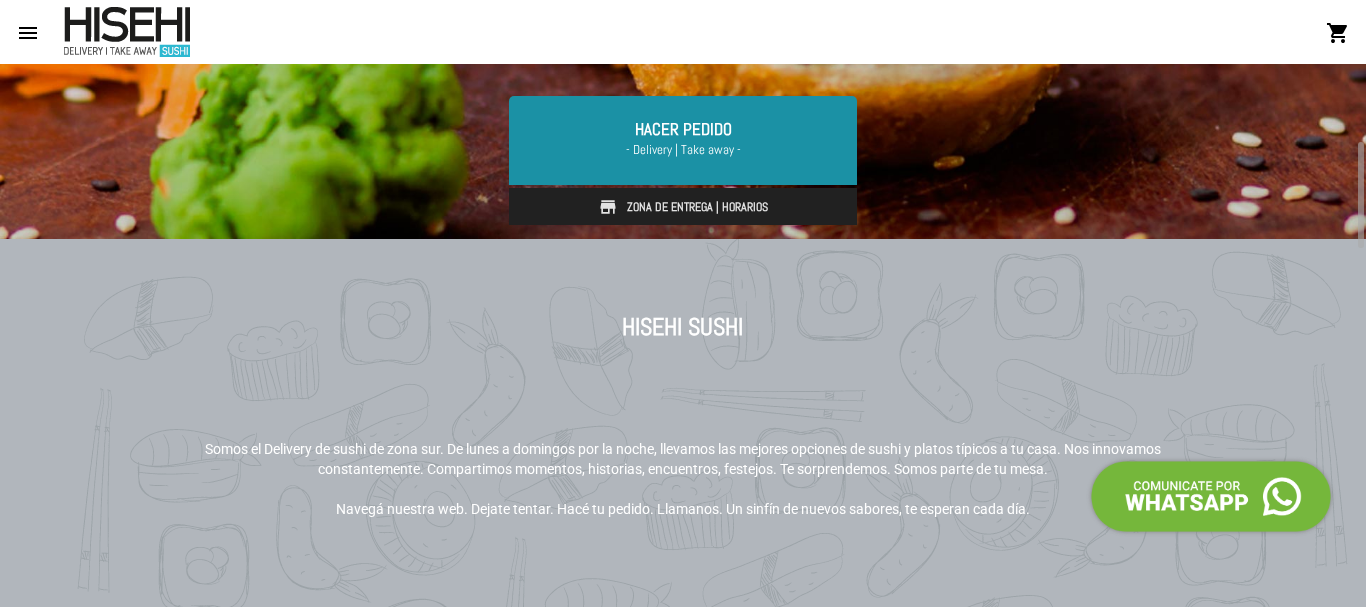 click on "-
Delivery | Take away -" at bounding box center (683, 150) 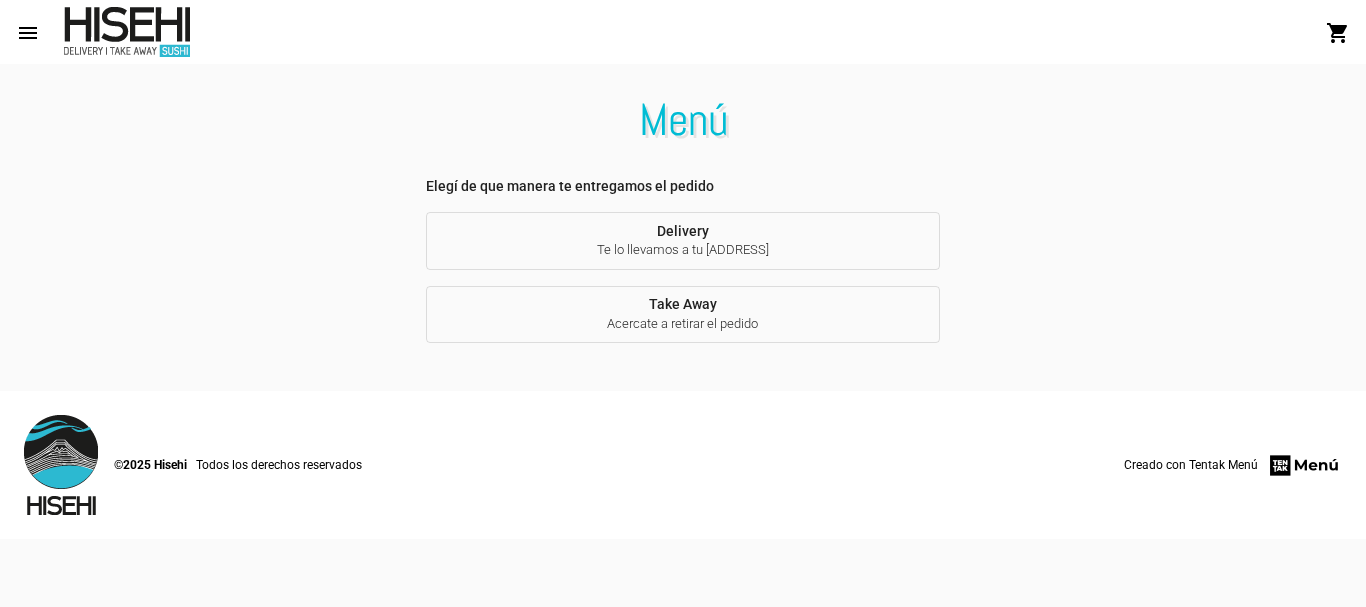 scroll, scrollTop: 0, scrollLeft: 0, axis: both 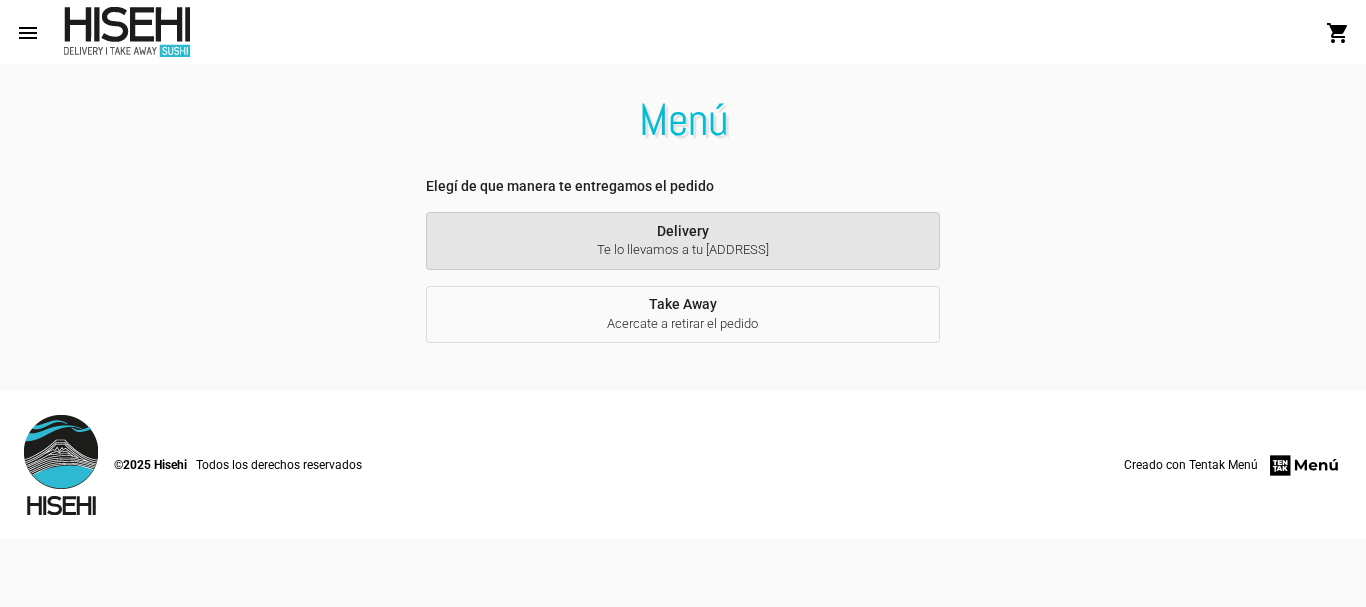 click on "Te lo llevamos a tu [ADDRESS]" 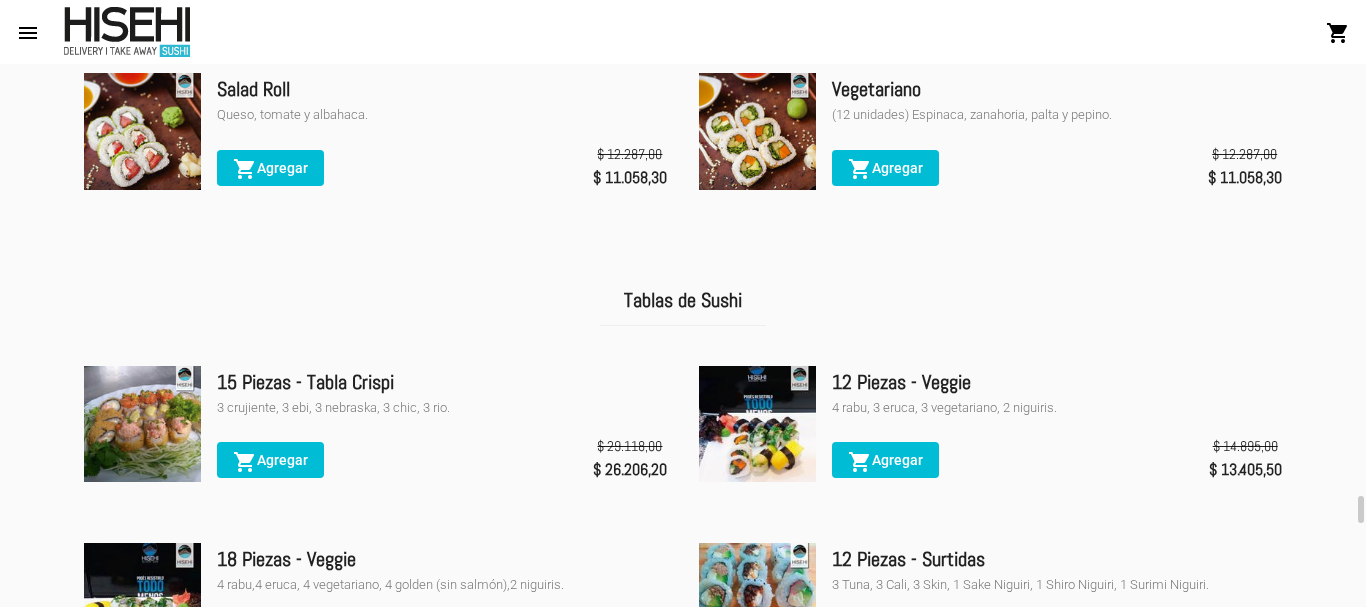 scroll, scrollTop: 4600, scrollLeft: 0, axis: vertical 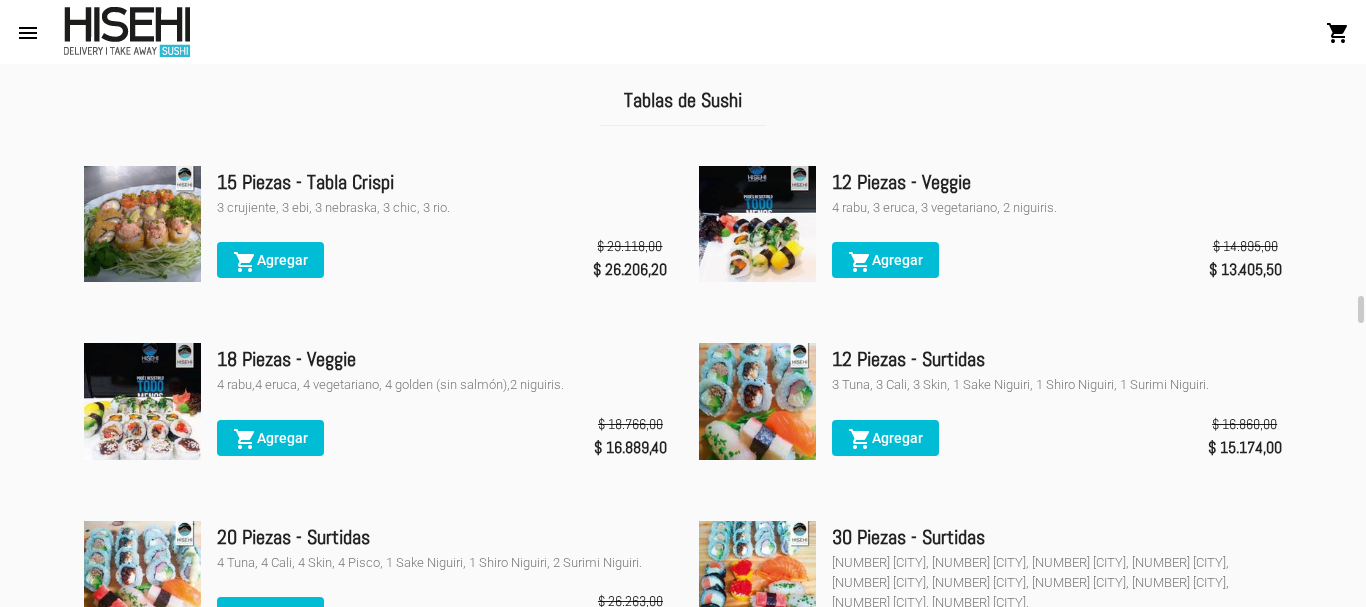click 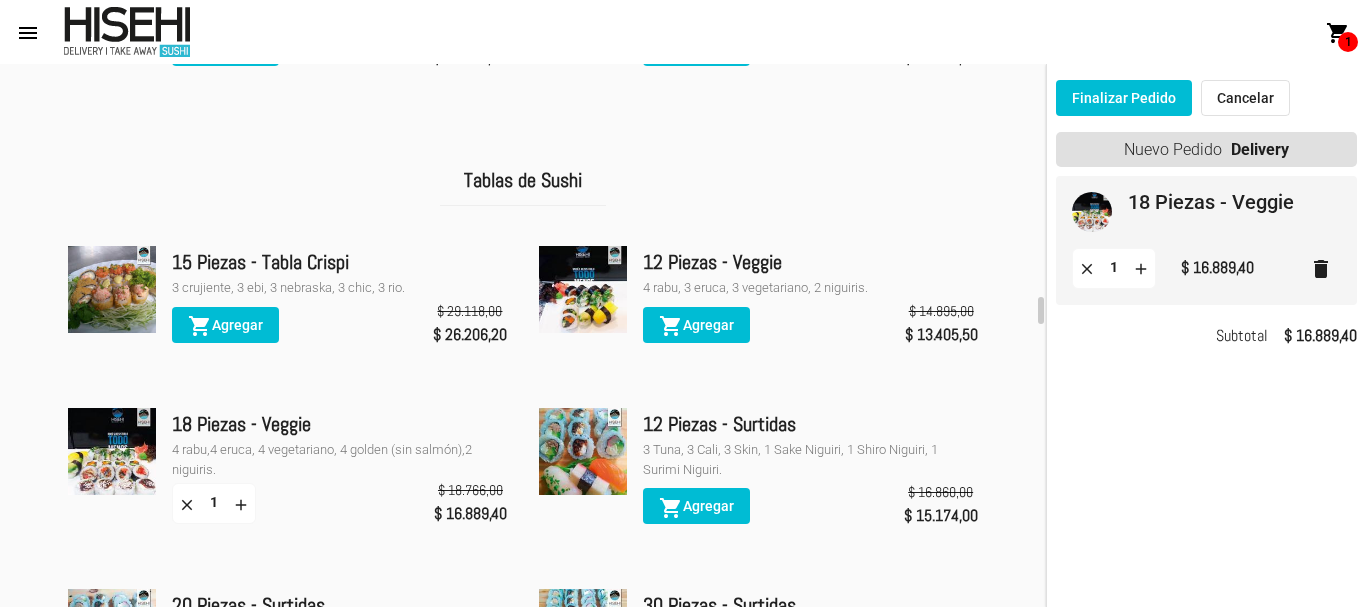 click on "Finalizar Pedido" 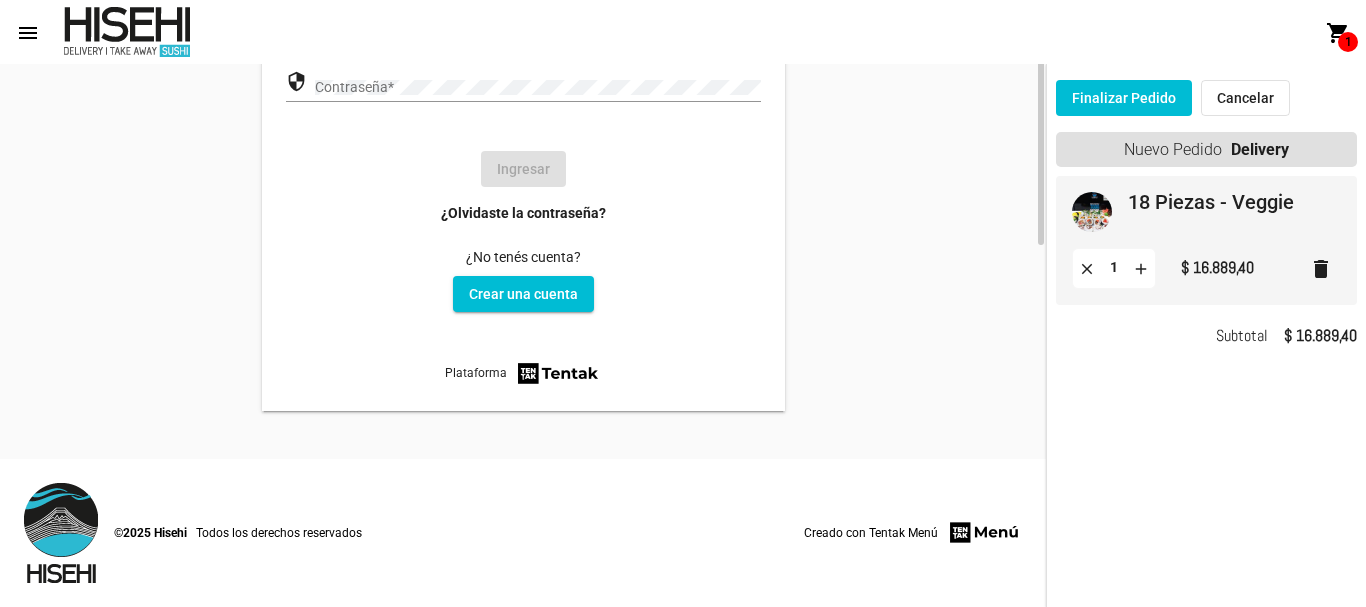 scroll, scrollTop: 0, scrollLeft: 0, axis: both 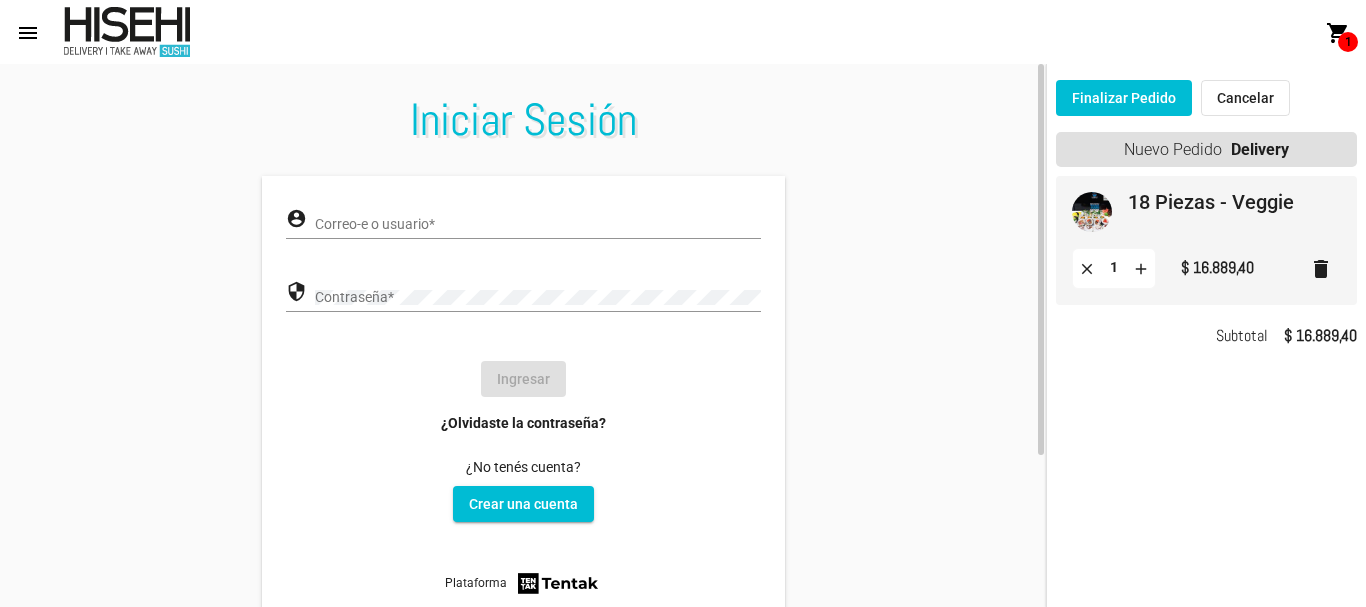 click on "Correo-e o usuario *" at bounding box center (537, 225) 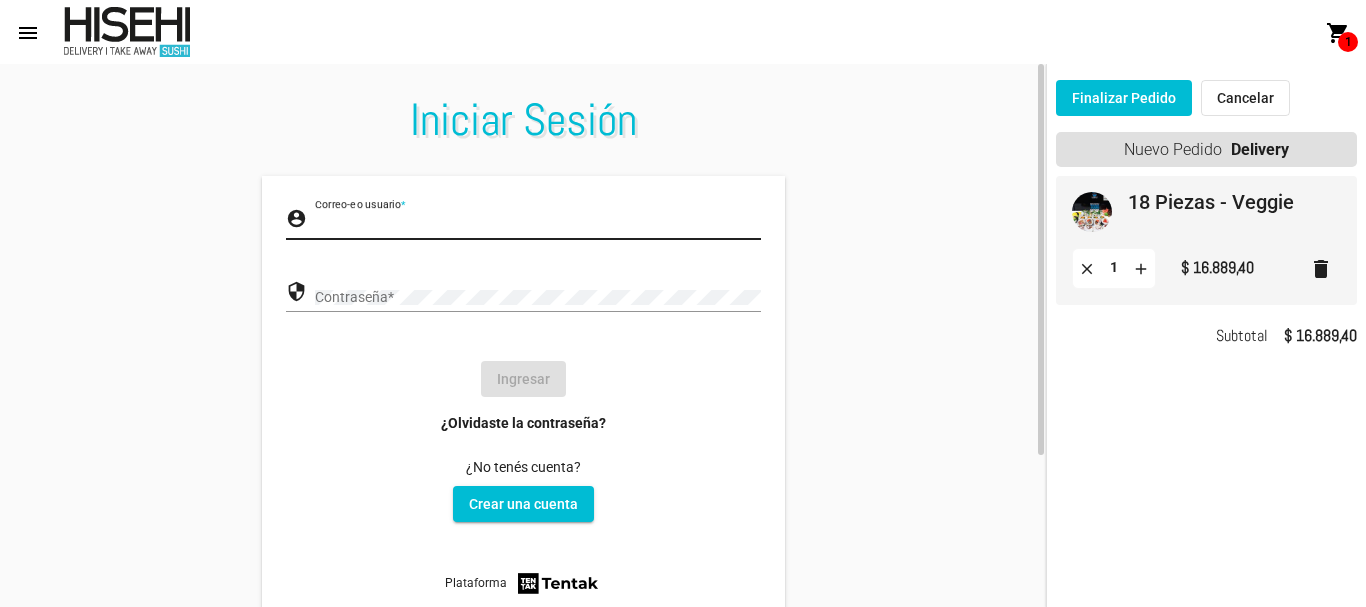type on "[EMAIL]" 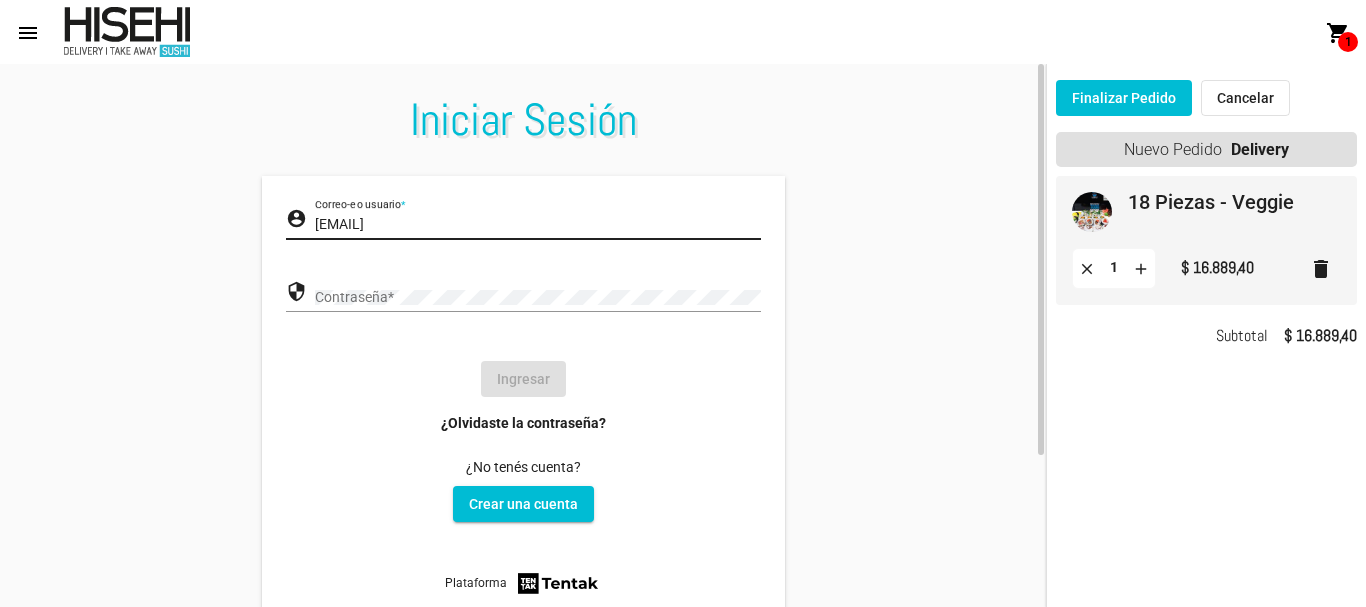 click on "Crear una cuenta" 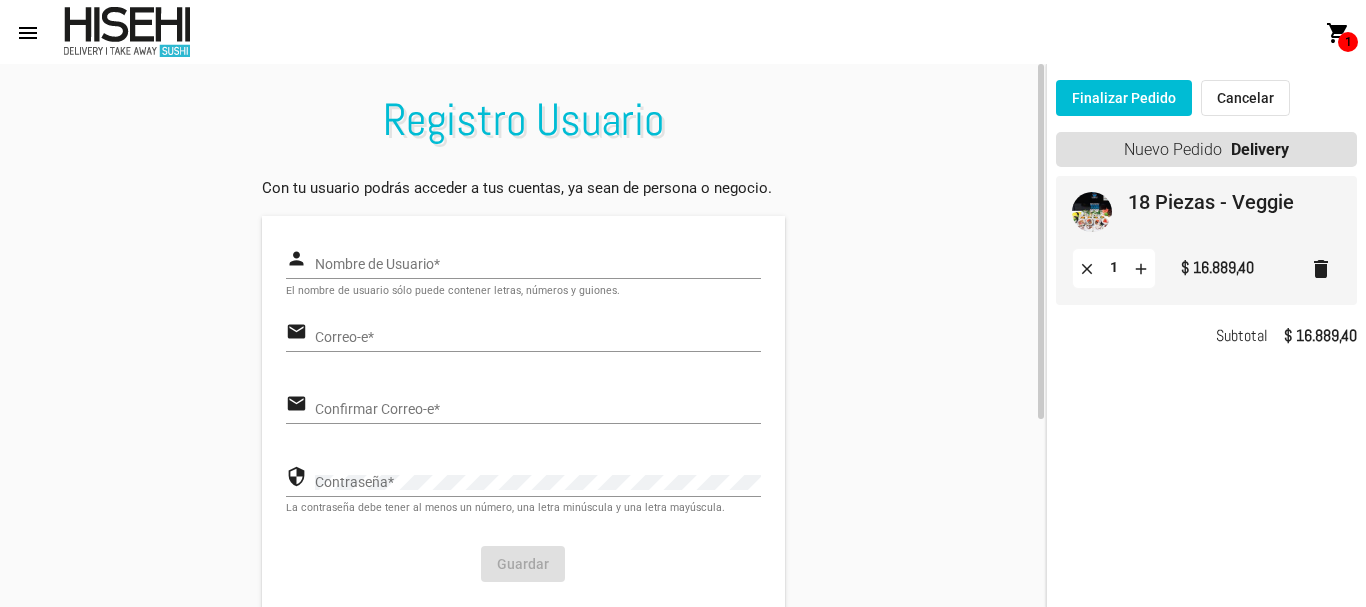 click on "Nombre de Usuario *" at bounding box center [537, 265] 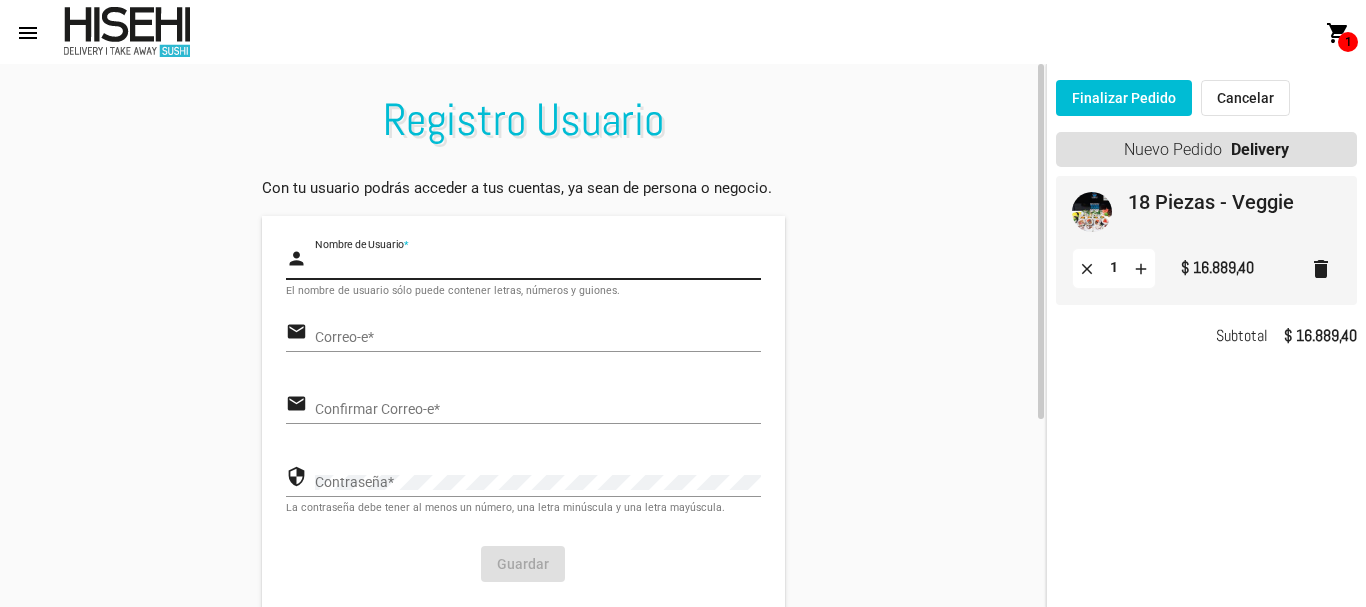 type on "[FIRST] [LAST]" 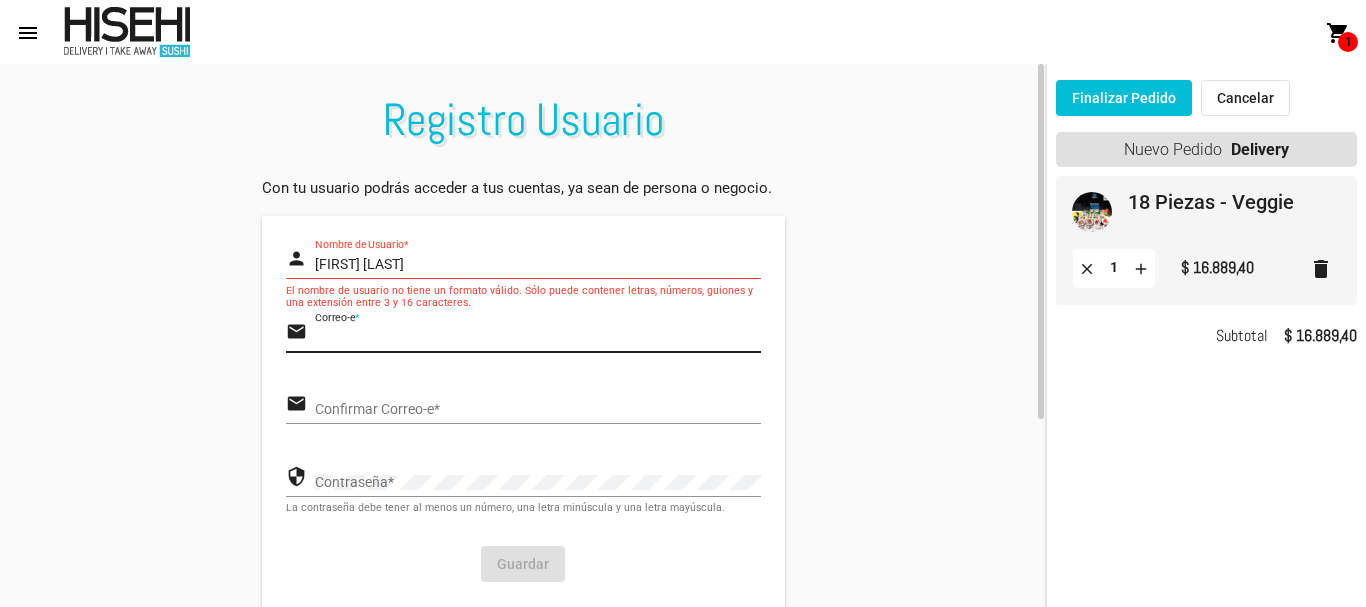 click on "Correo-e *" at bounding box center (537, 338) 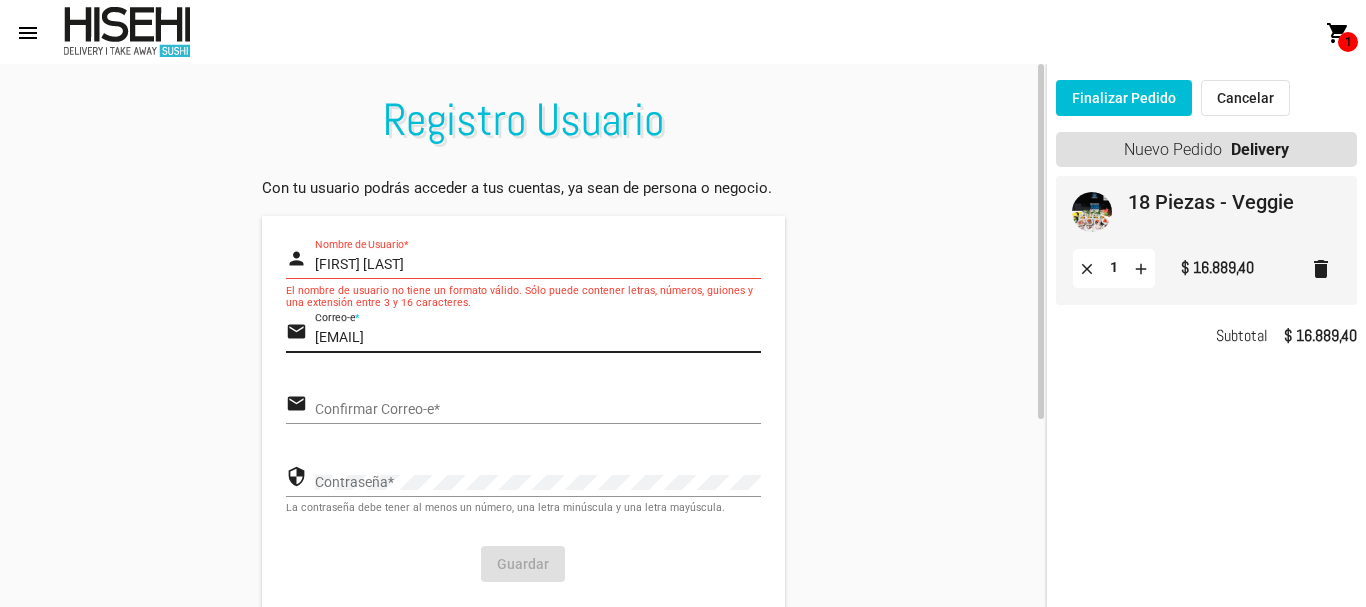 type on "[EMAIL]" 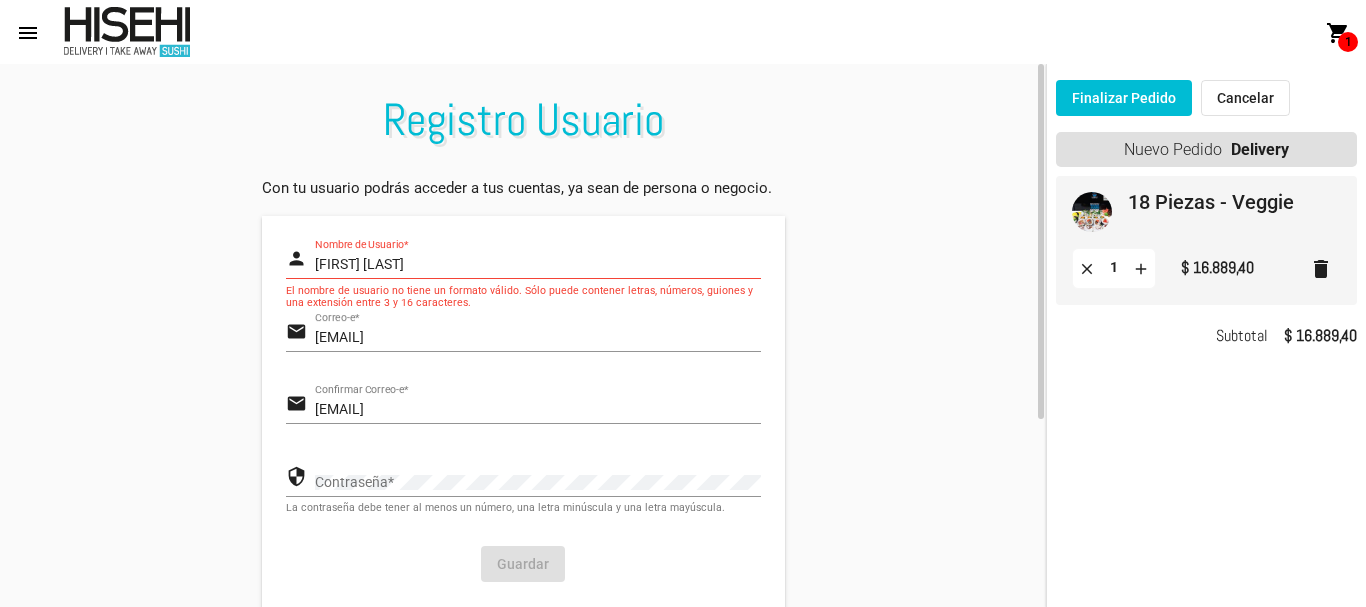 click on "Contraseña  *" 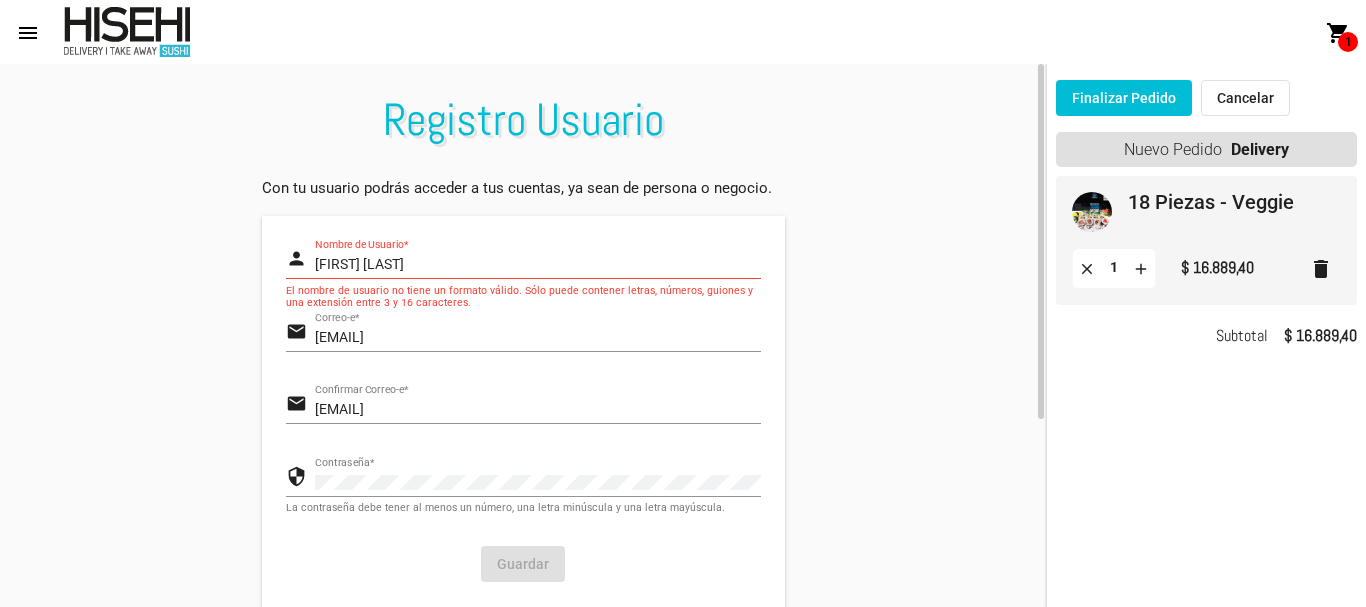 click on "[FIRST] [LAST] Nombre de Usuario *" 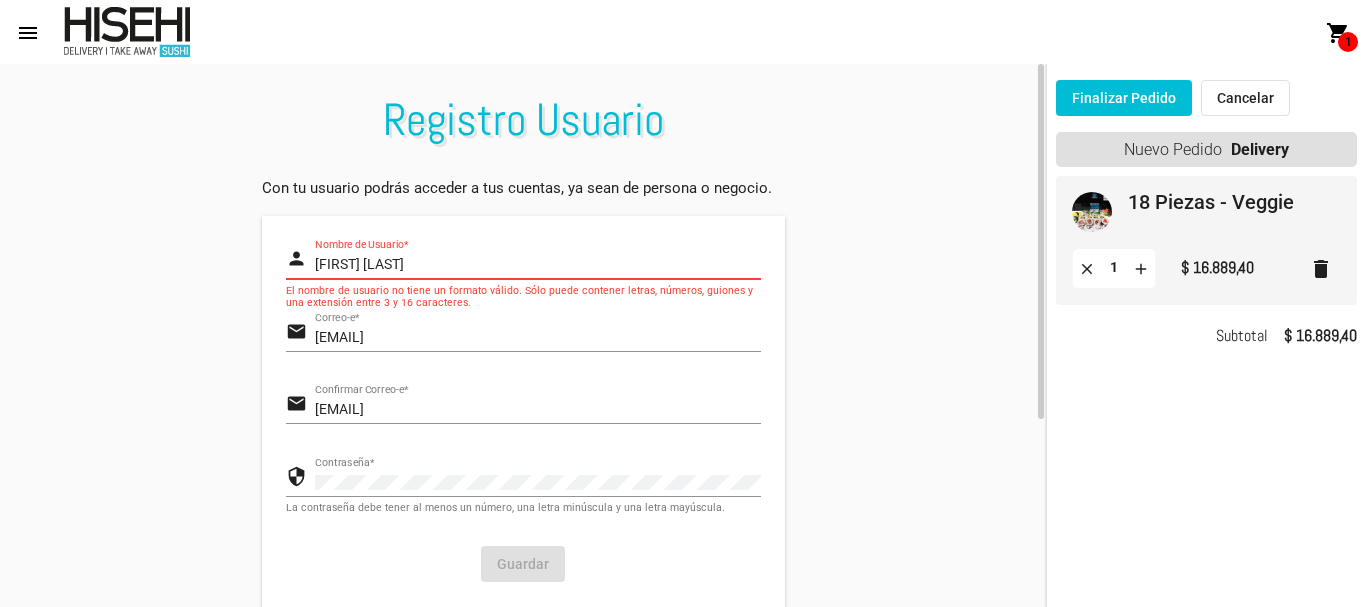 click on "[FIRST] [LAST]" at bounding box center (537, 265) 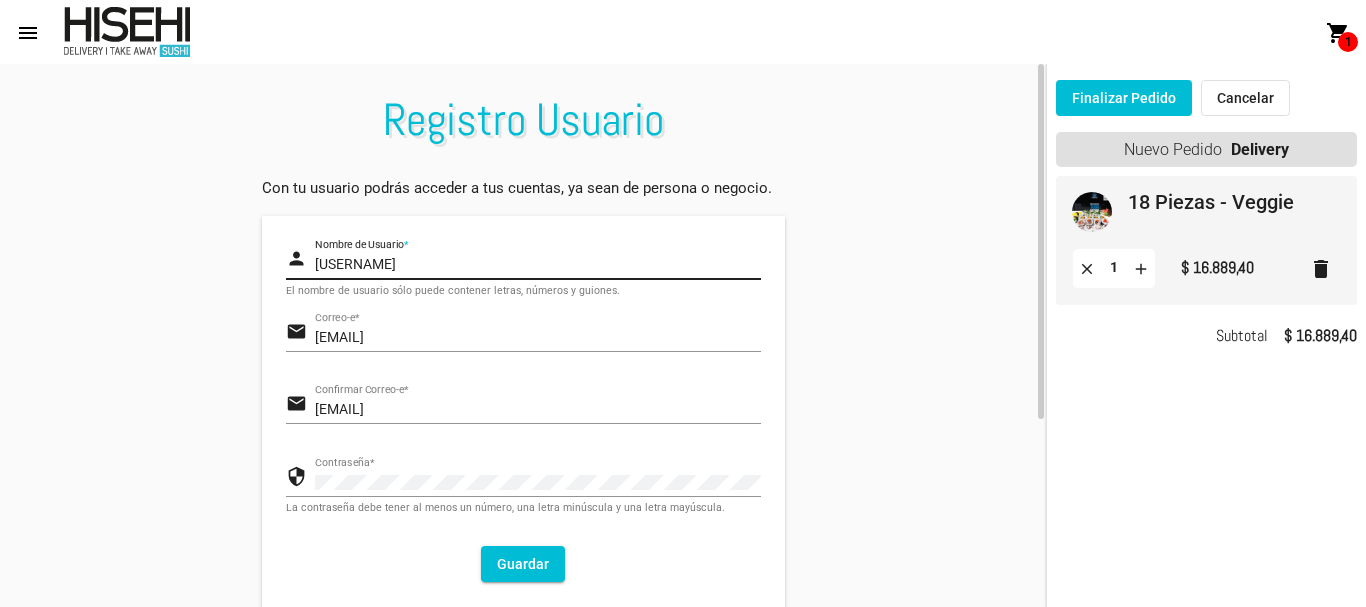 click on "[USERNAME]" at bounding box center (537, 265) 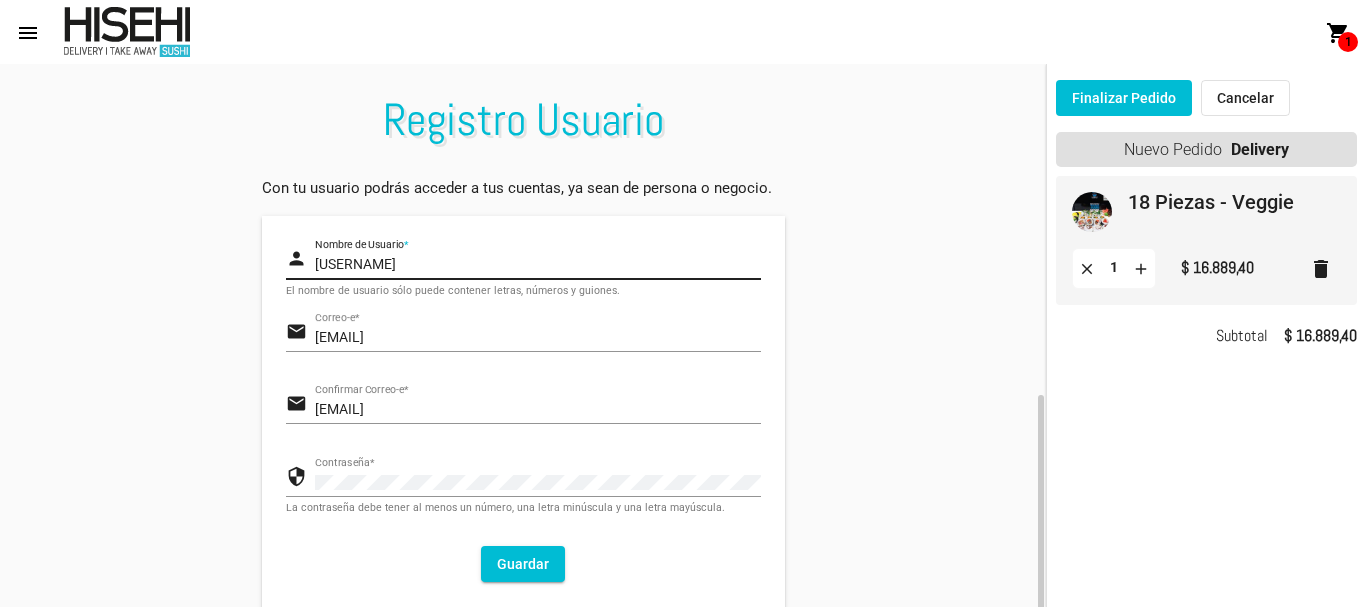 scroll, scrollTop: 200, scrollLeft: 0, axis: vertical 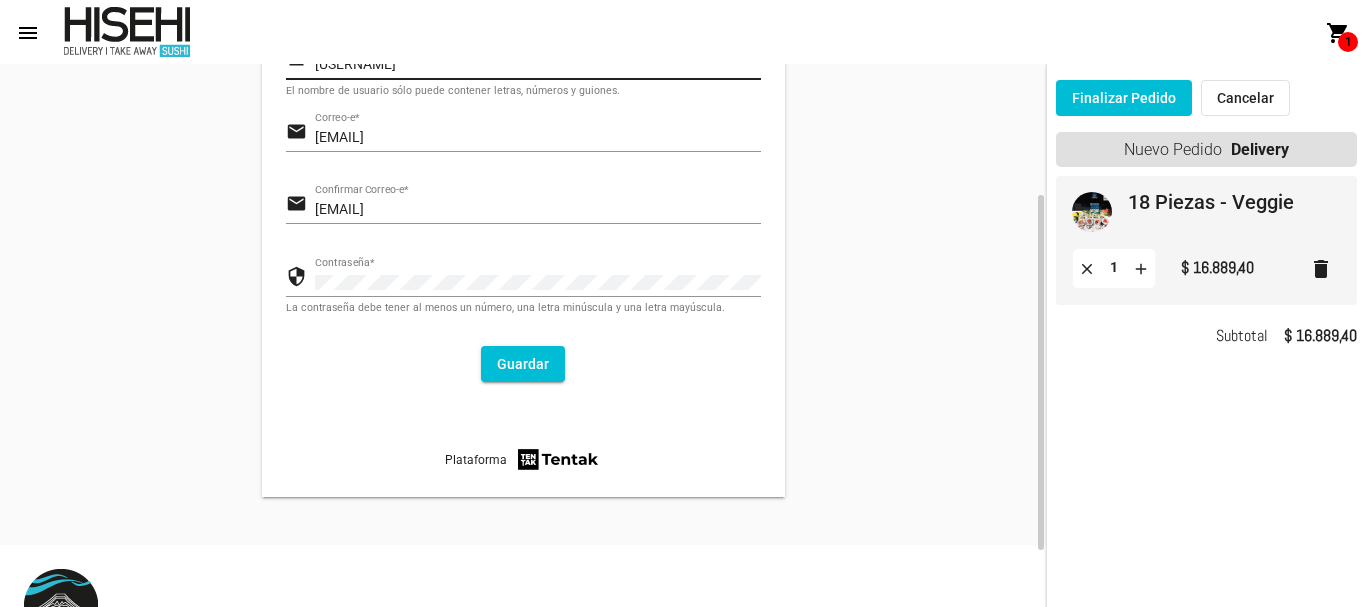 type on "[USERNAME]" 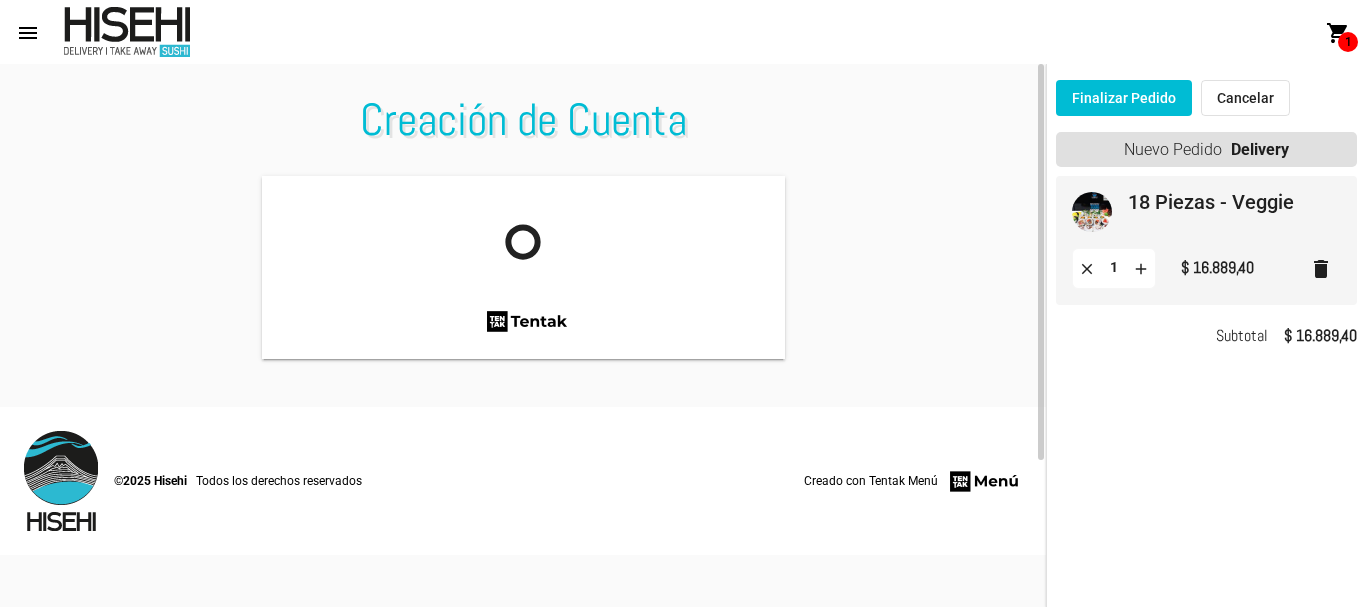 scroll, scrollTop: 0, scrollLeft: 0, axis: both 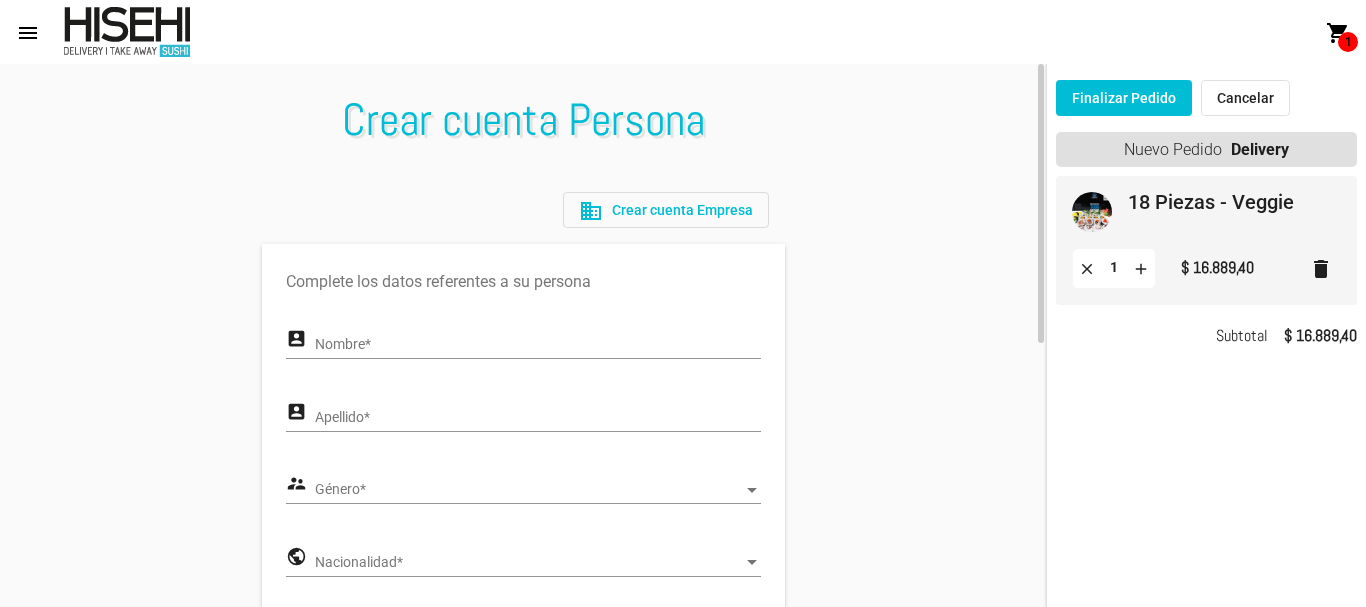click on "Nombre *" 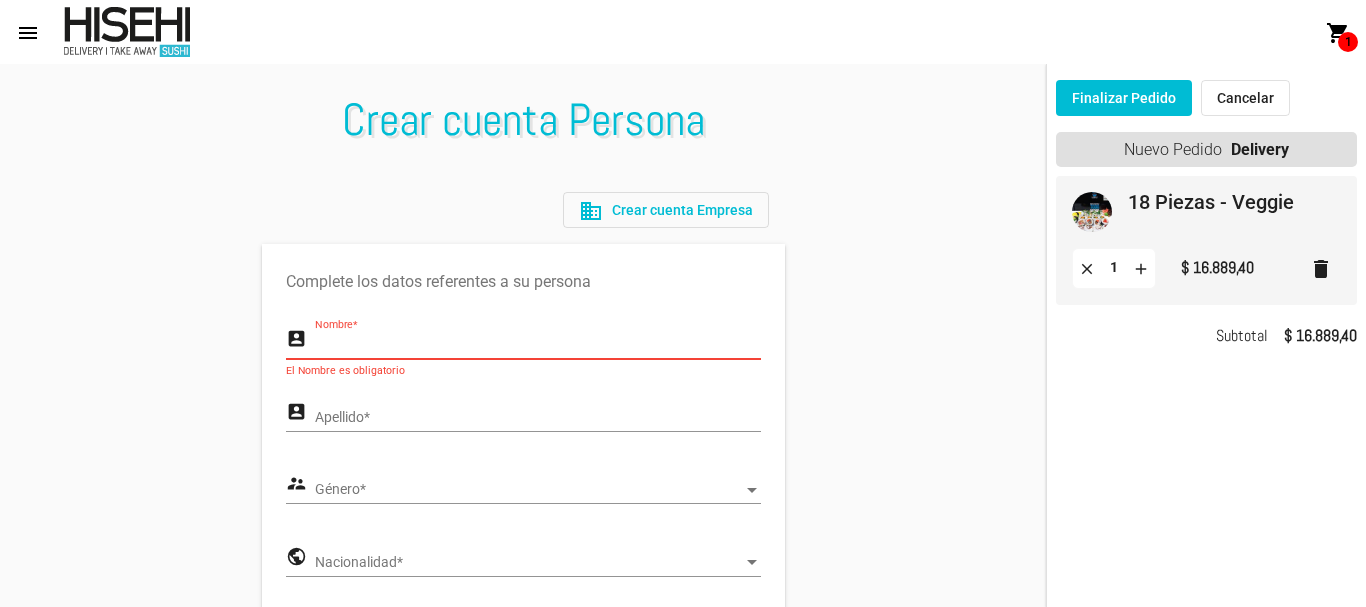 scroll, scrollTop: 400, scrollLeft: 0, axis: vertical 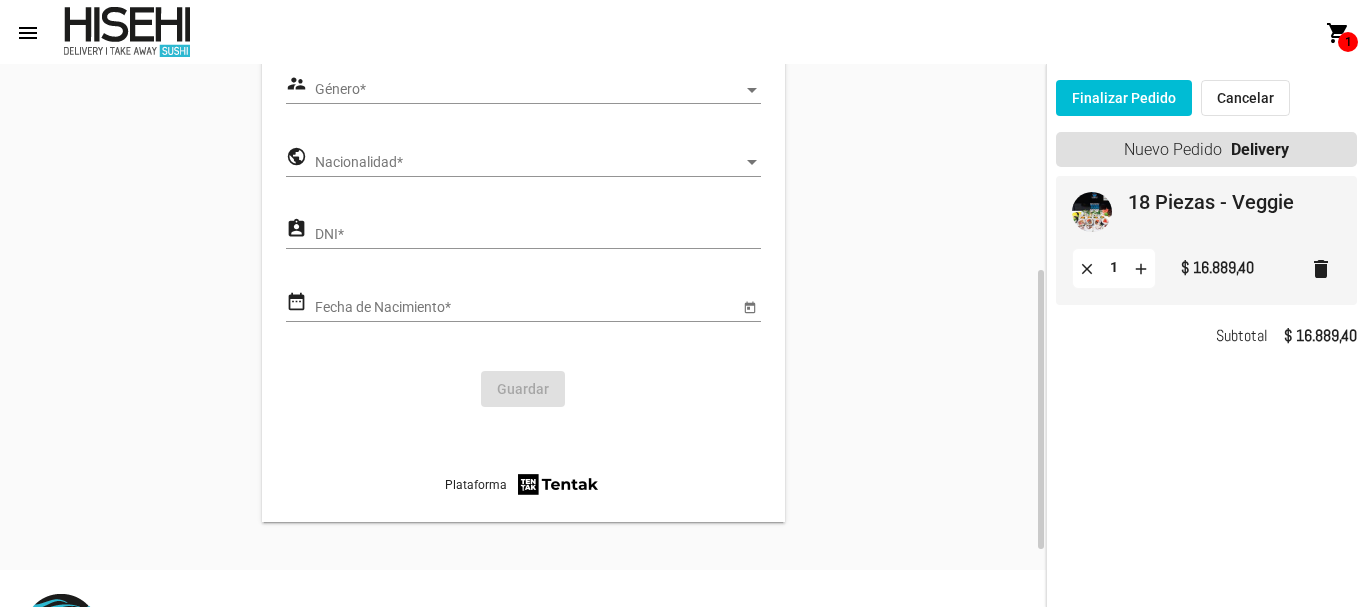 click on "Finalizar Pedido" 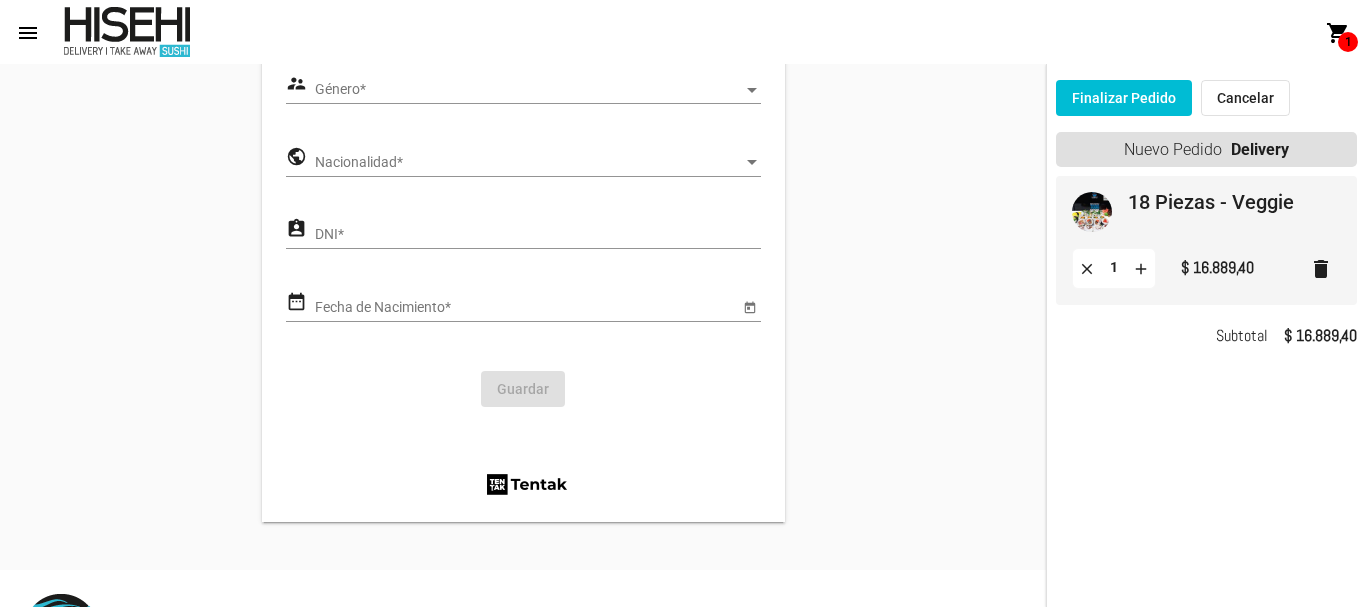 scroll, scrollTop: 0, scrollLeft: 0, axis: both 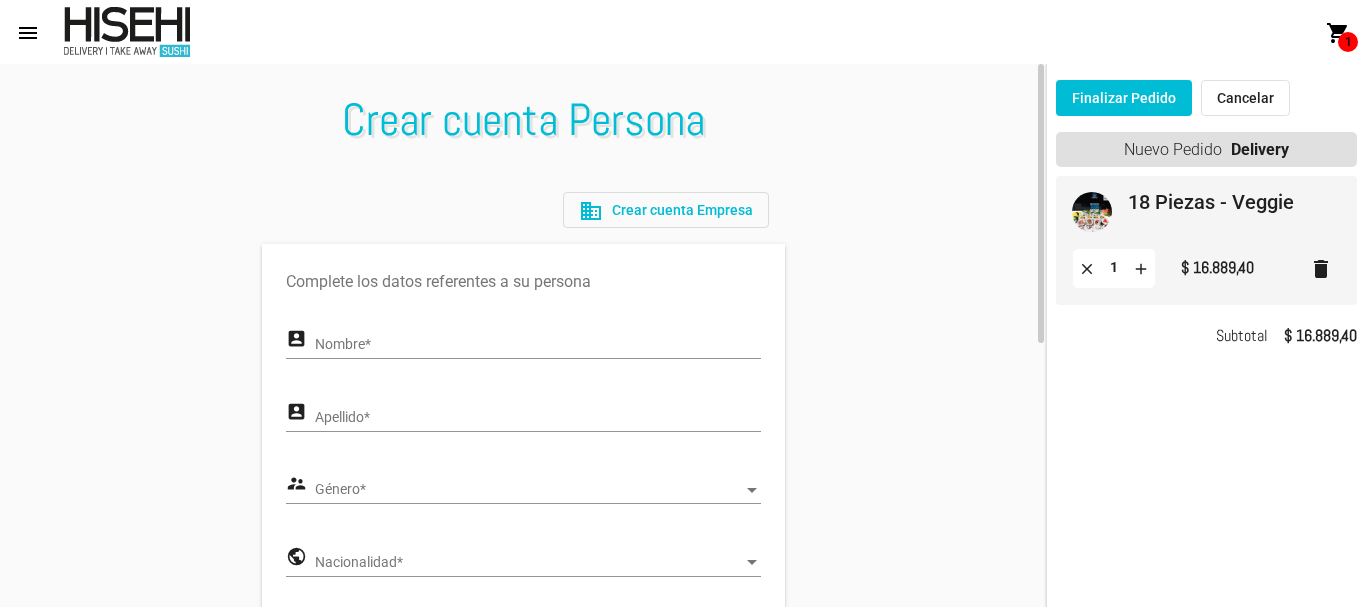 click on "Nombre *" 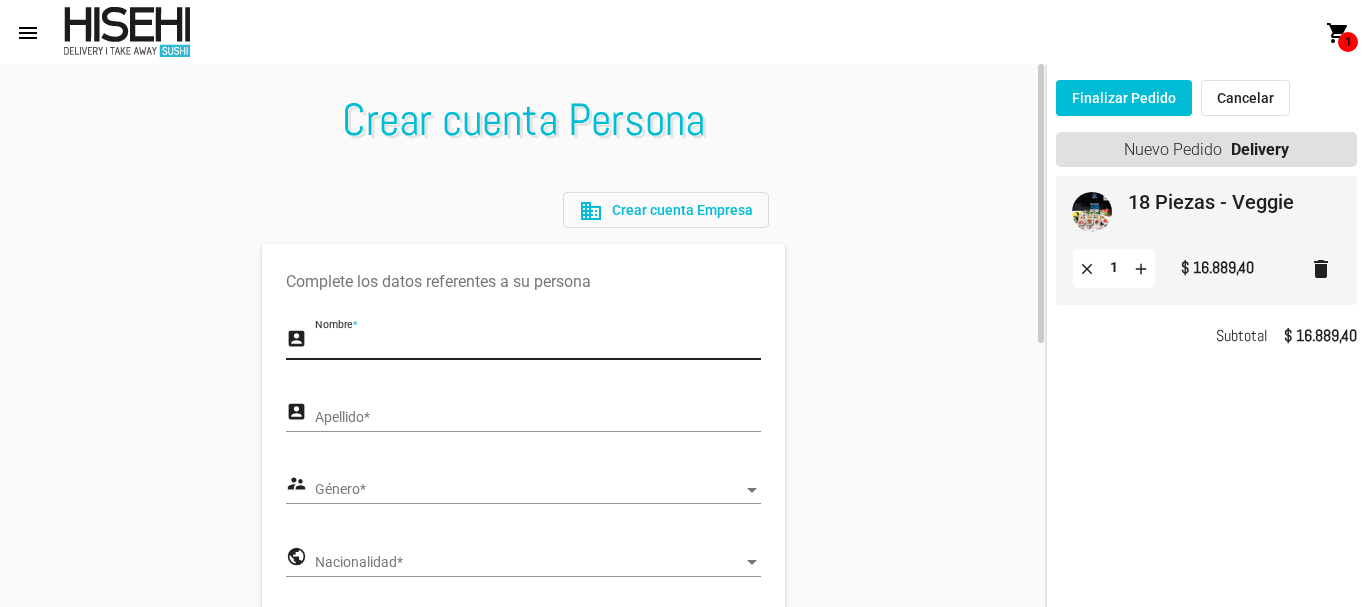 click on "Nombre *" at bounding box center (537, 345) 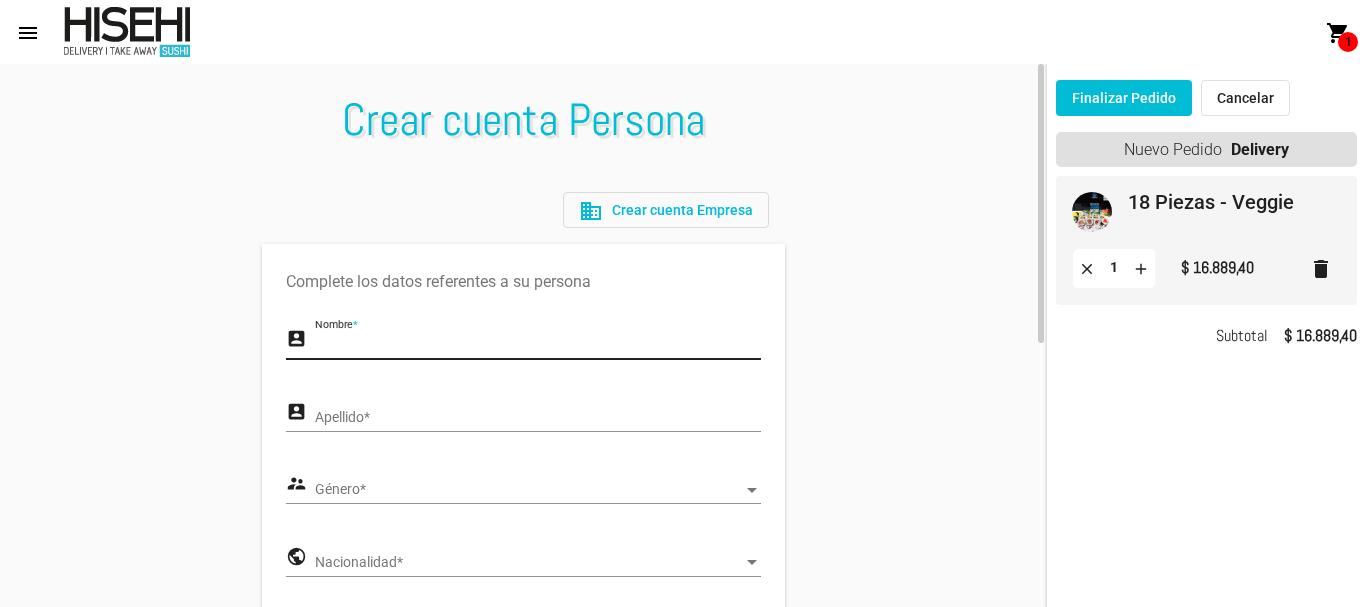 type on "[FIRST]" 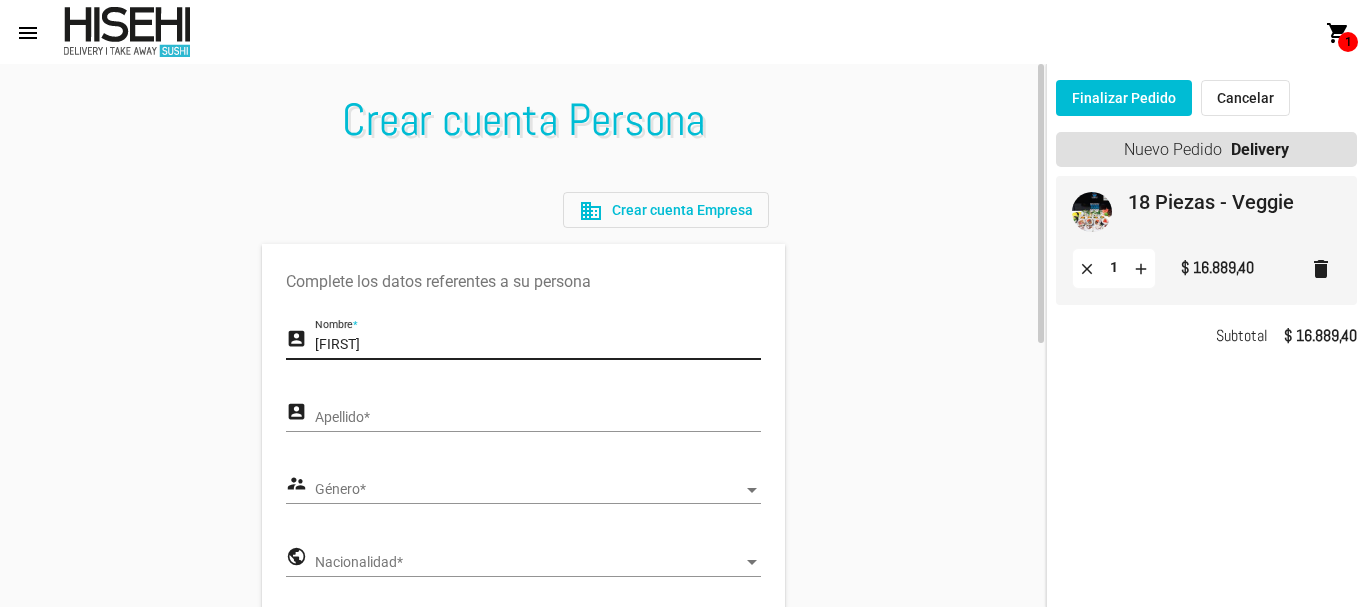 type on "[LAST_NAME]" 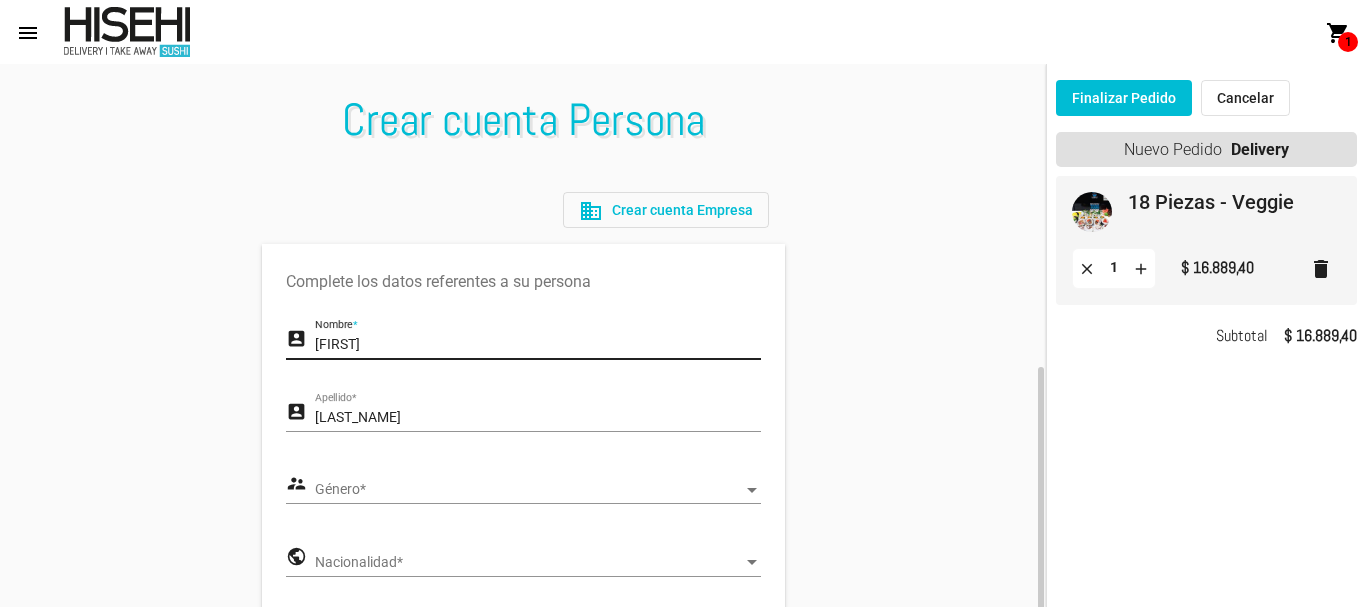 scroll, scrollTop: 200, scrollLeft: 0, axis: vertical 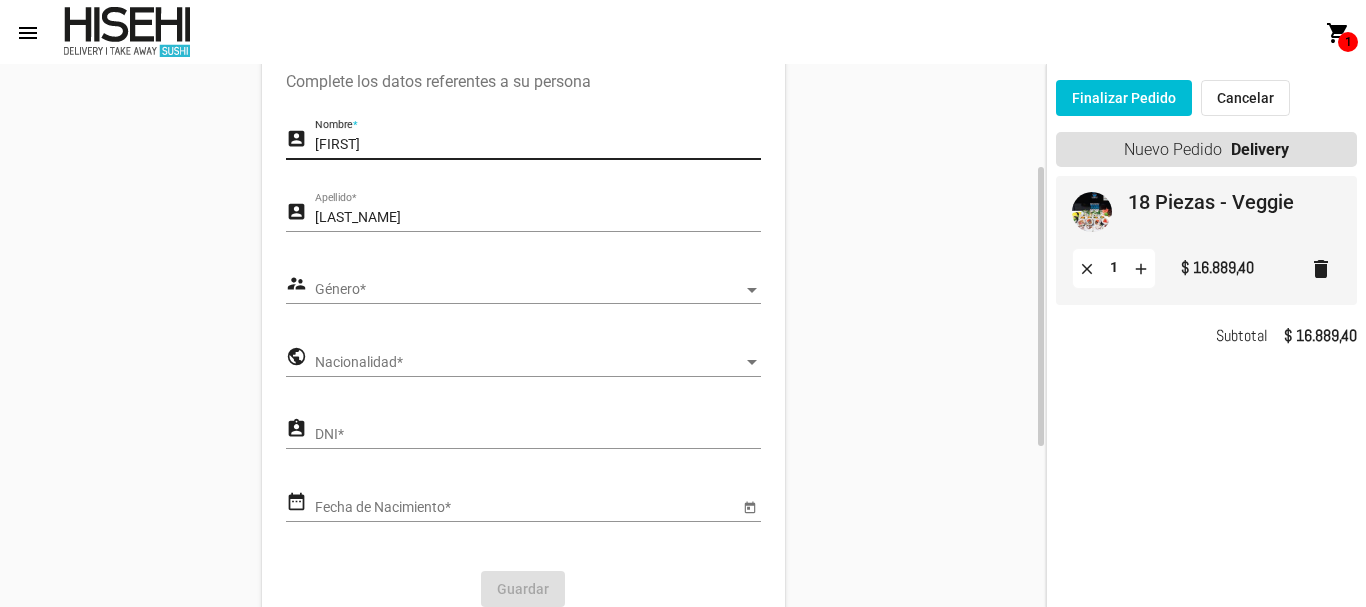 click on "account_box [FIRST] Nombre  * account_box [LAST] Apellido  * supervisor_account Género Género  * public Nacionalidad Nacionalidad  * assignment_ind DNI  * date_range Fecha de Nacimiento  * Guardar" 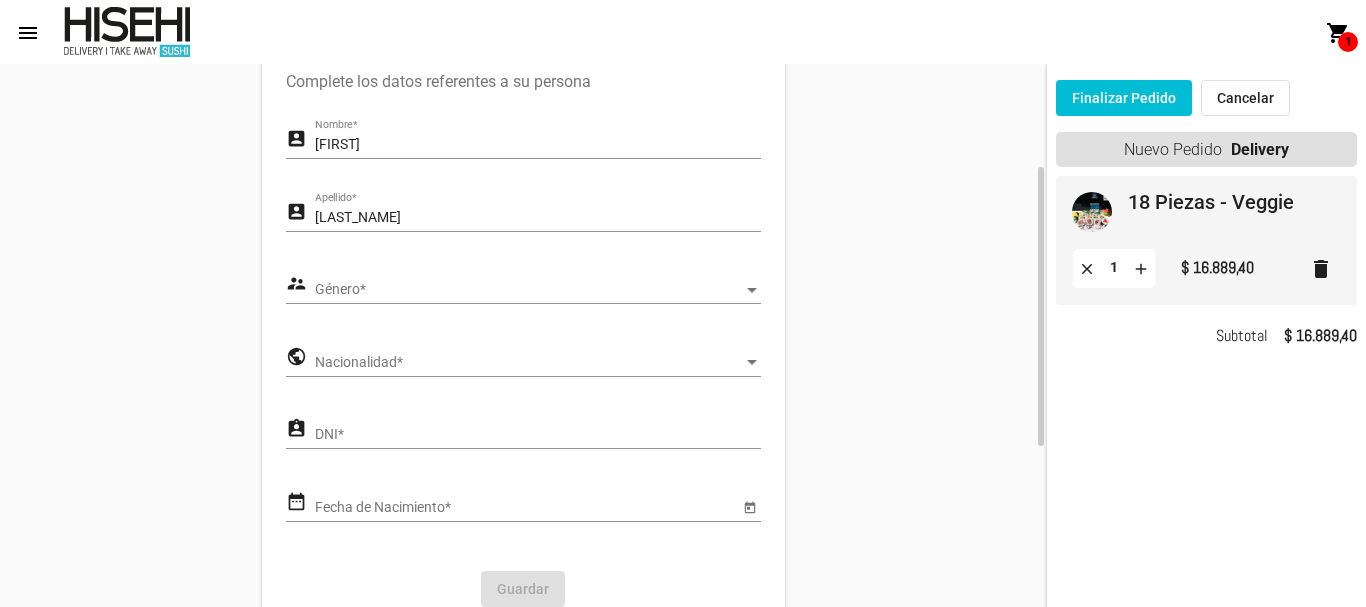 click on "Género Género *" 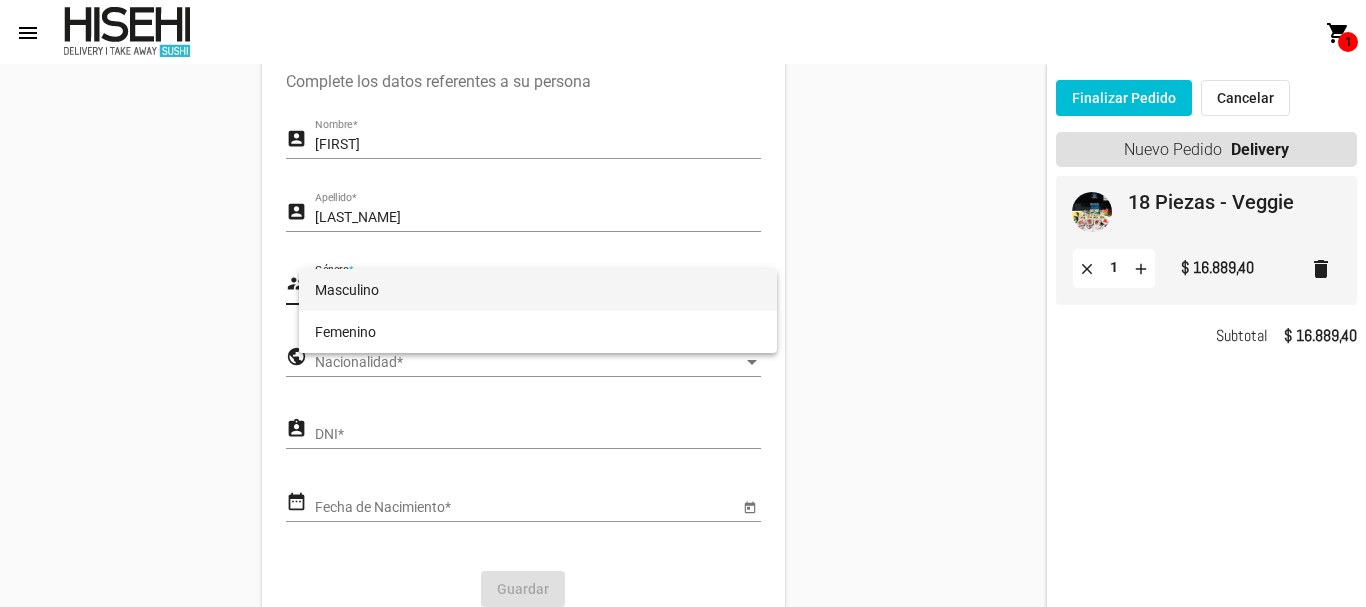 click on "Masculino" at bounding box center (537, 290) 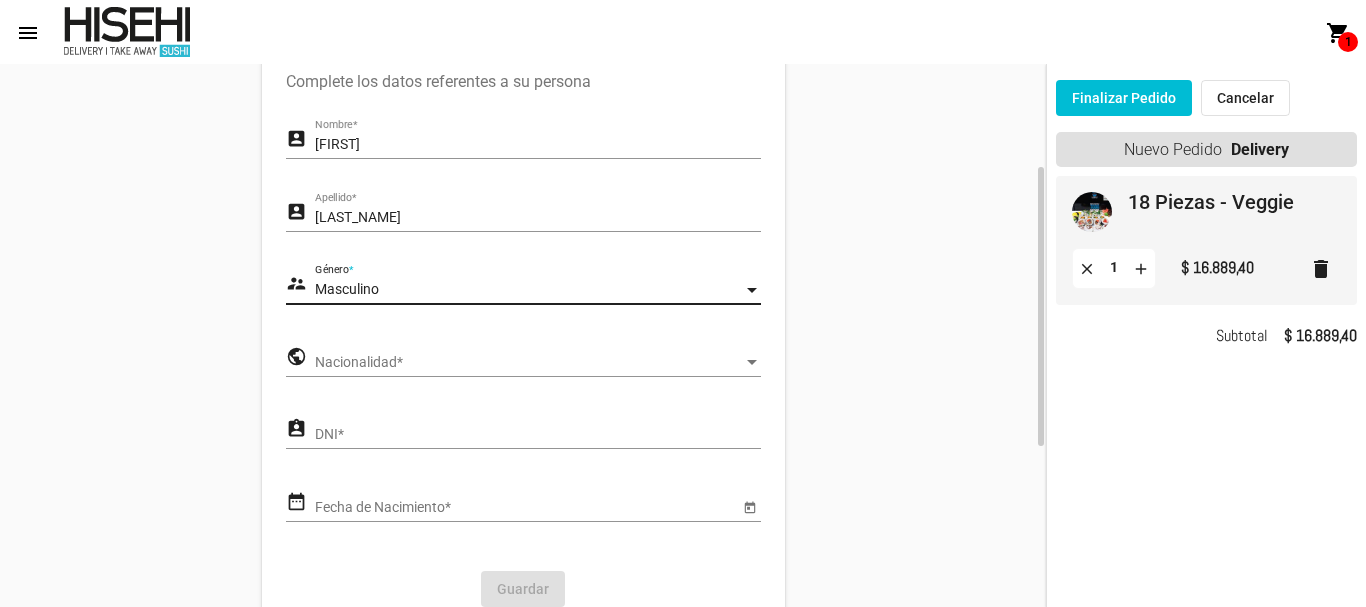 click on "Nacionalidad Nacionalidad *" 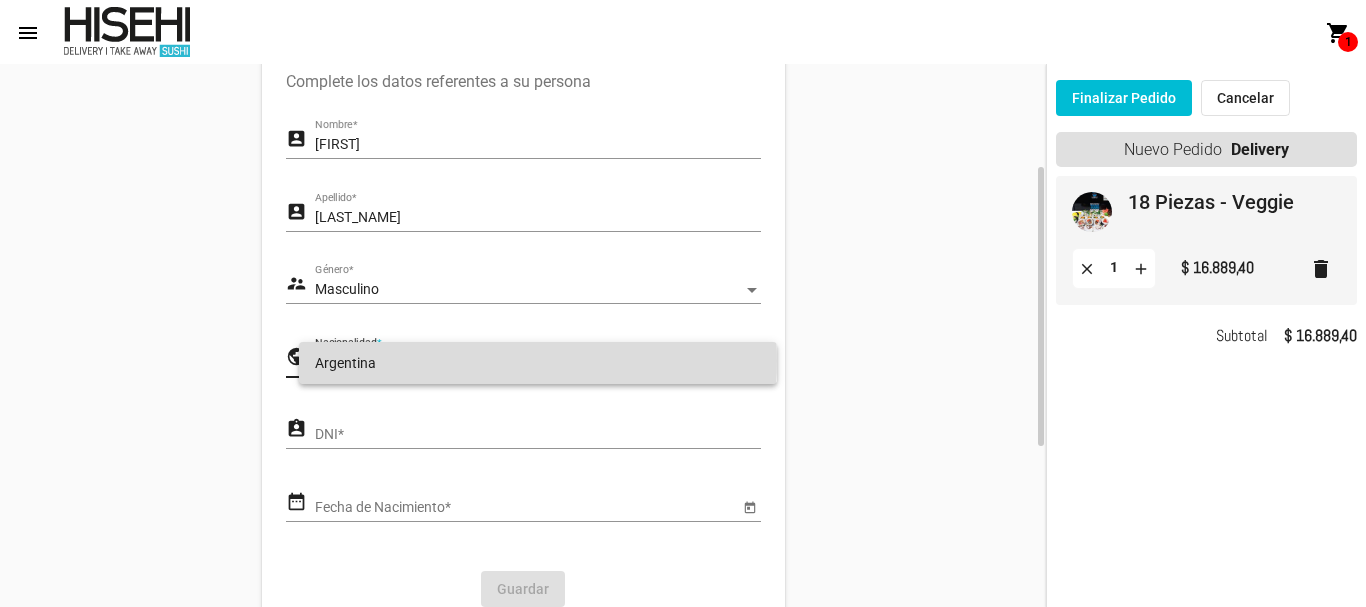 click on "Argentina" at bounding box center (537, 363) 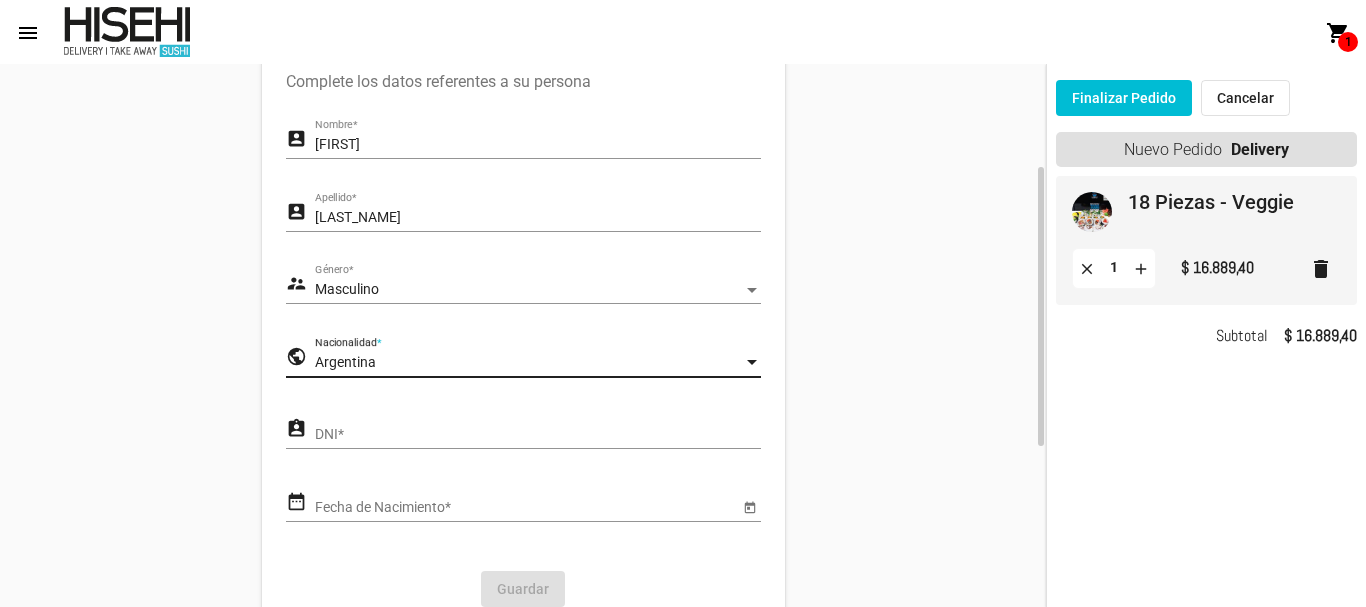 click on "[DOCUMENT_TYPE] [NUMBER]" at bounding box center [537, 435] 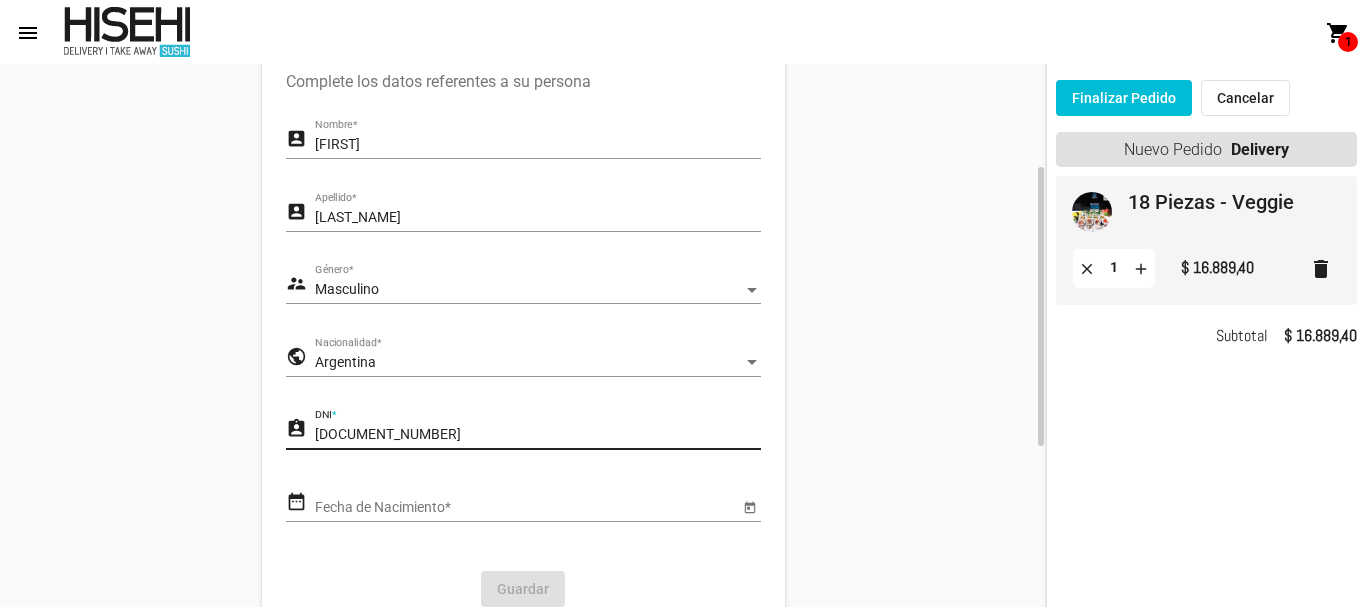 type on "[DOCUMENT_NUMBER]" 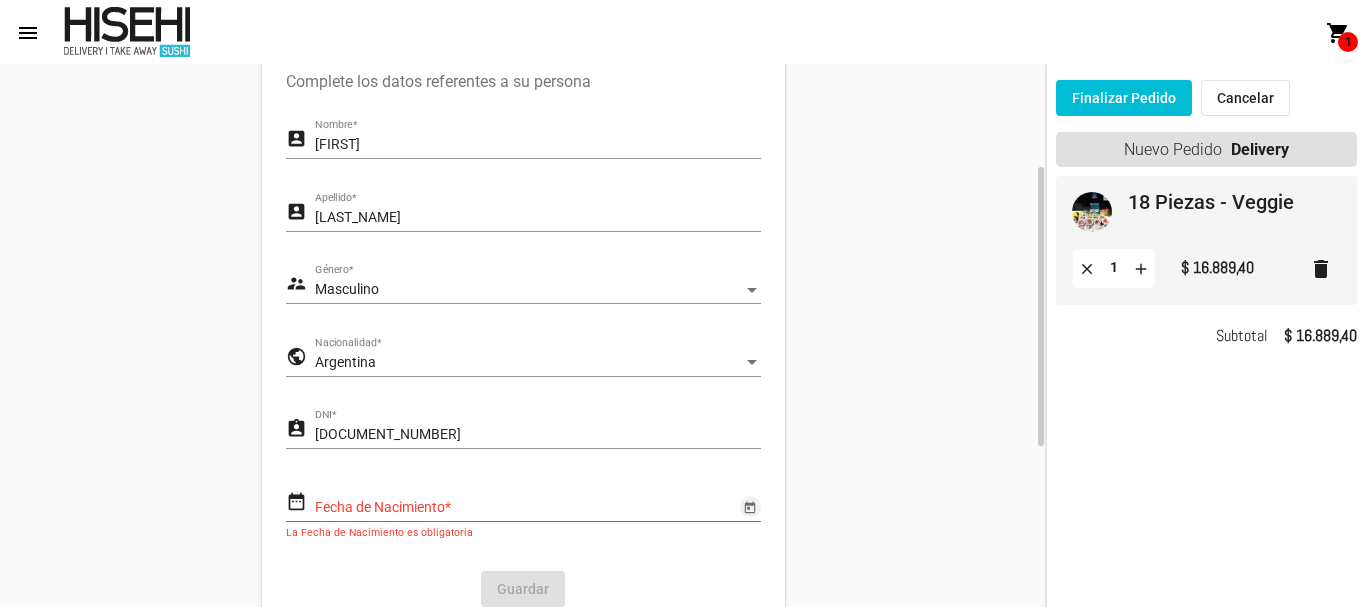 click 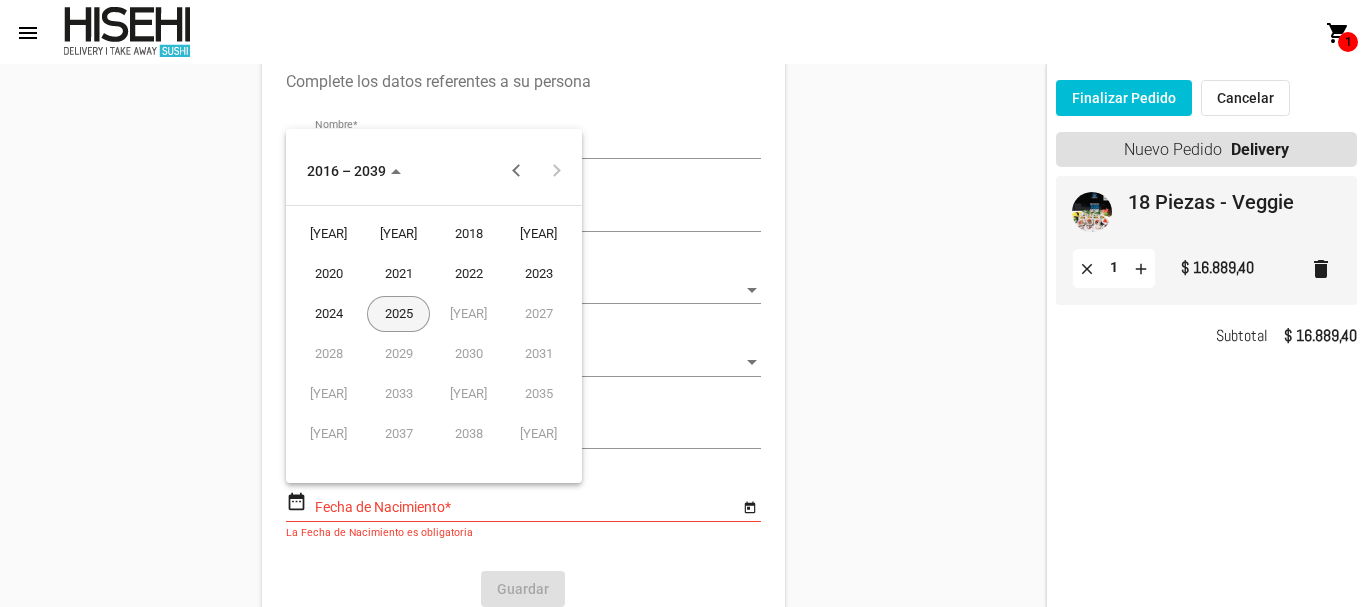 click at bounding box center (516, 171) 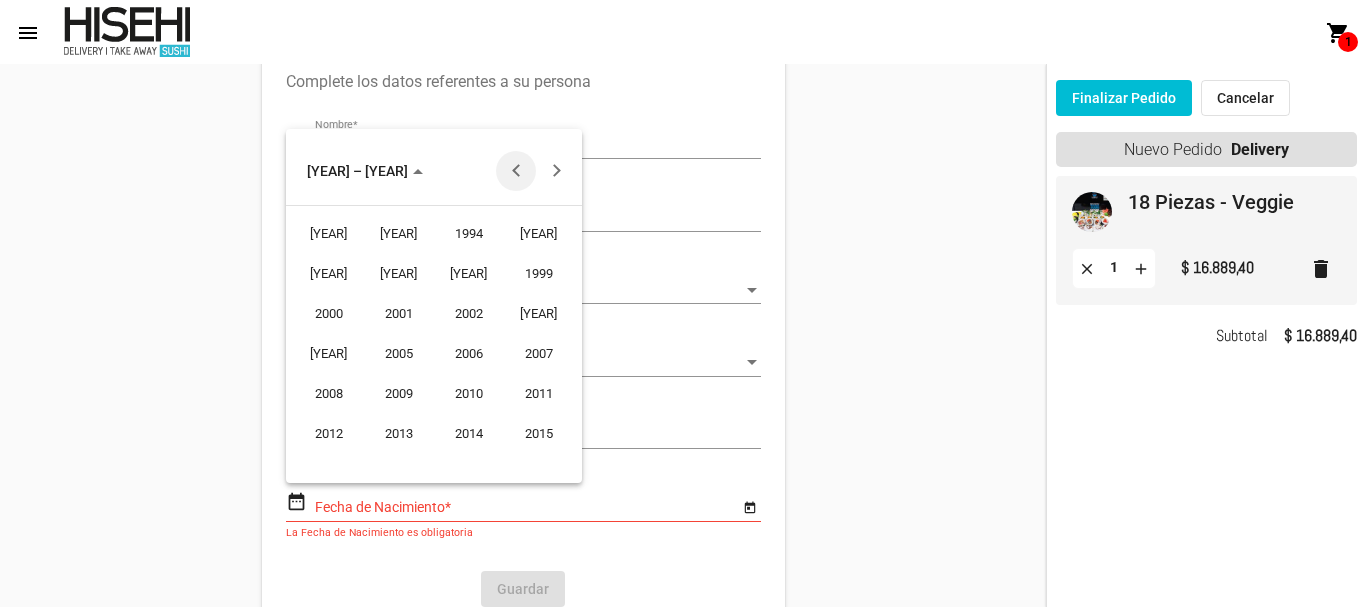 click at bounding box center [516, 171] 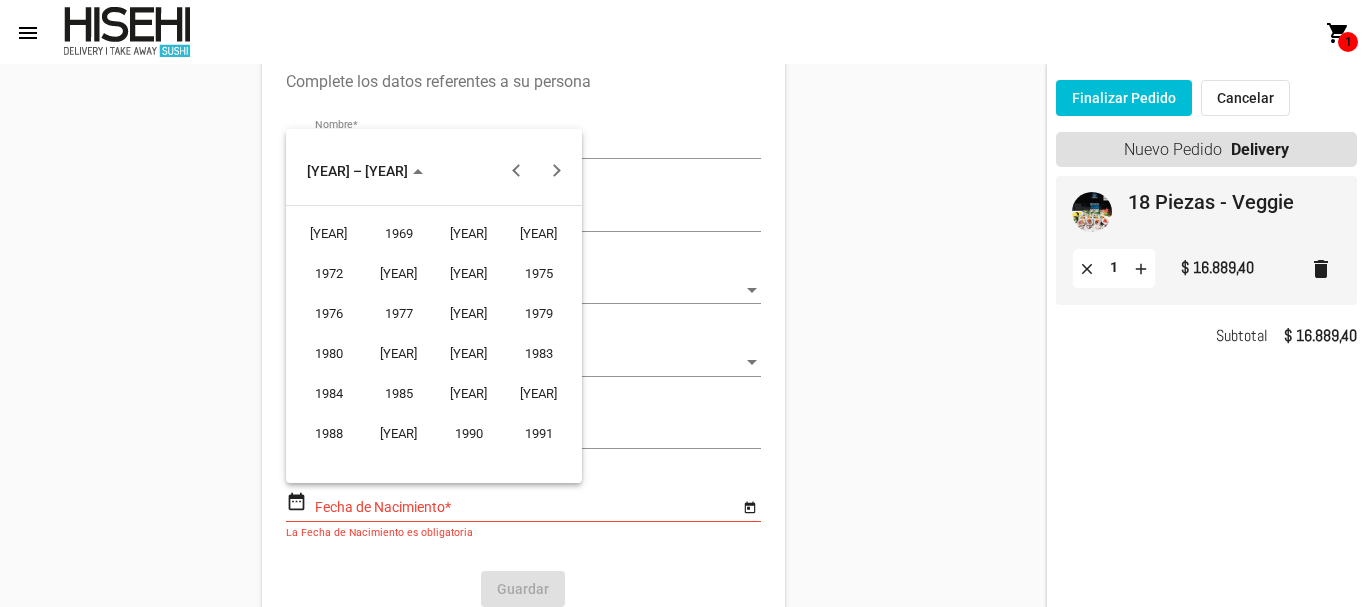 click at bounding box center [556, 171] 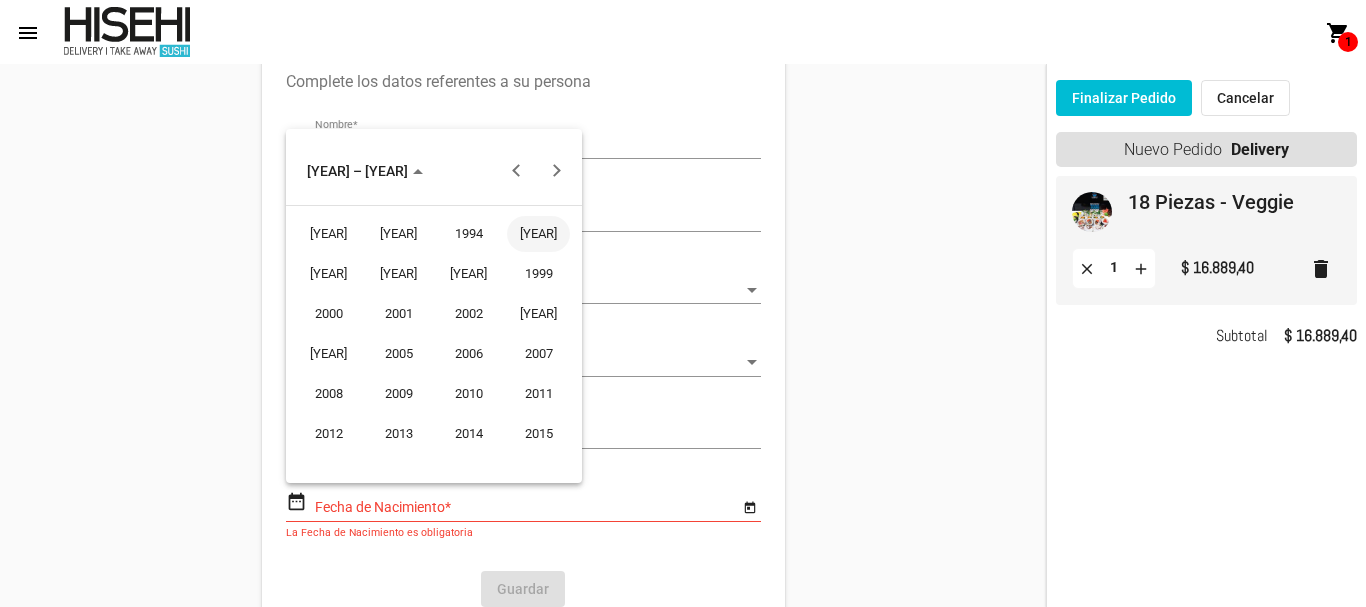 click on "[YEAR]" at bounding box center [538, 234] 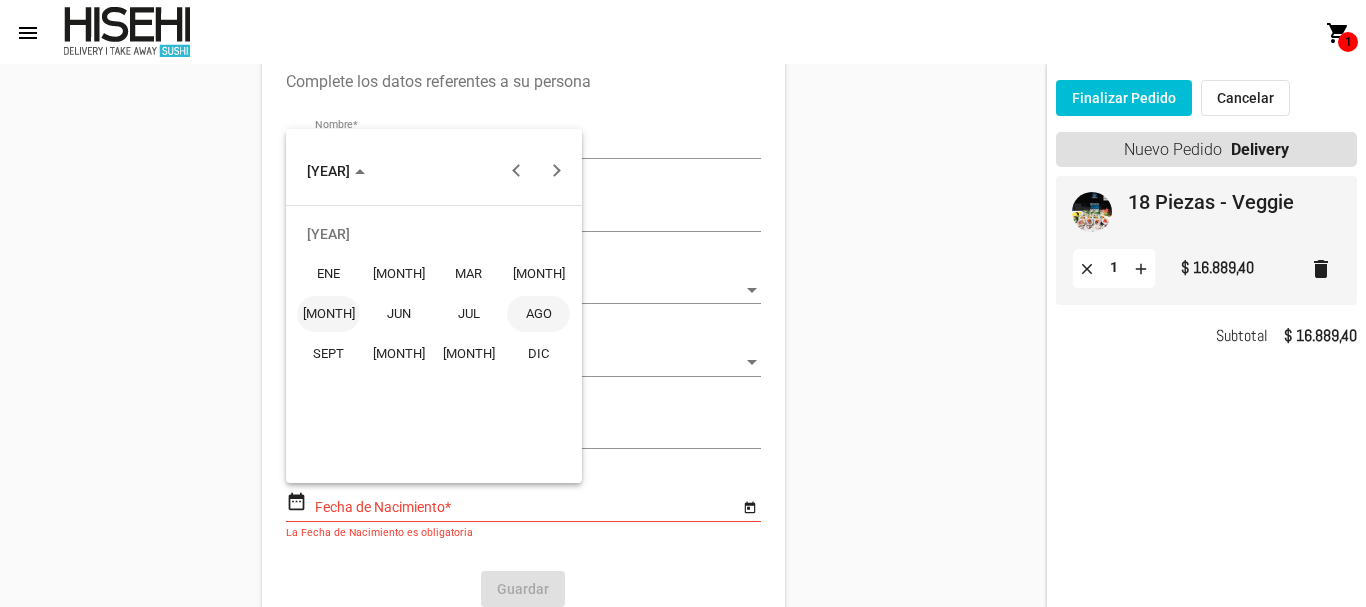 click on "[MONTH]" at bounding box center [328, 314] 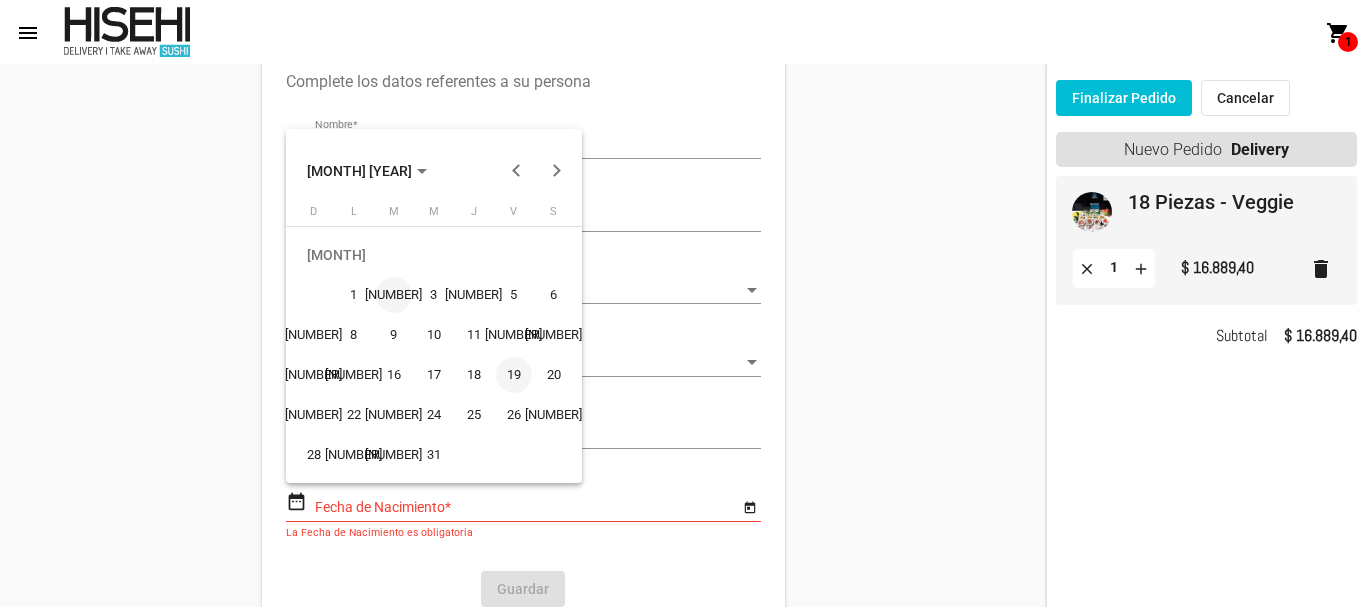 click on "19" at bounding box center [514, 375] 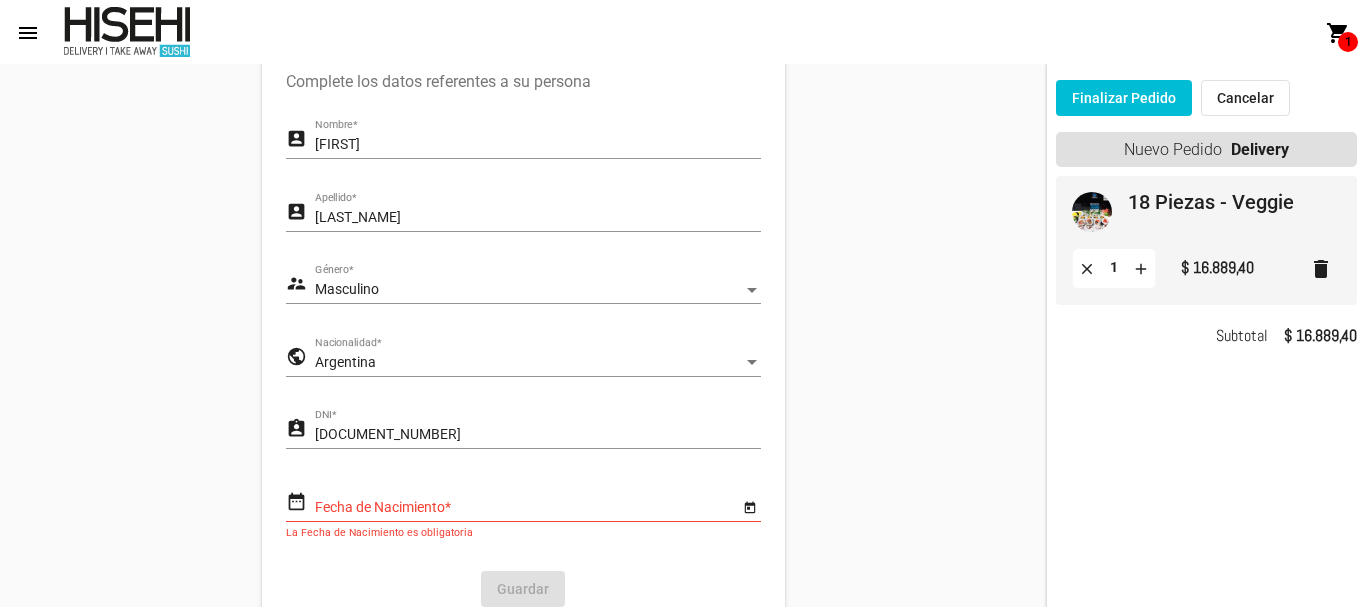 type on "[DAY]/[MONTH]/[YEAR]" 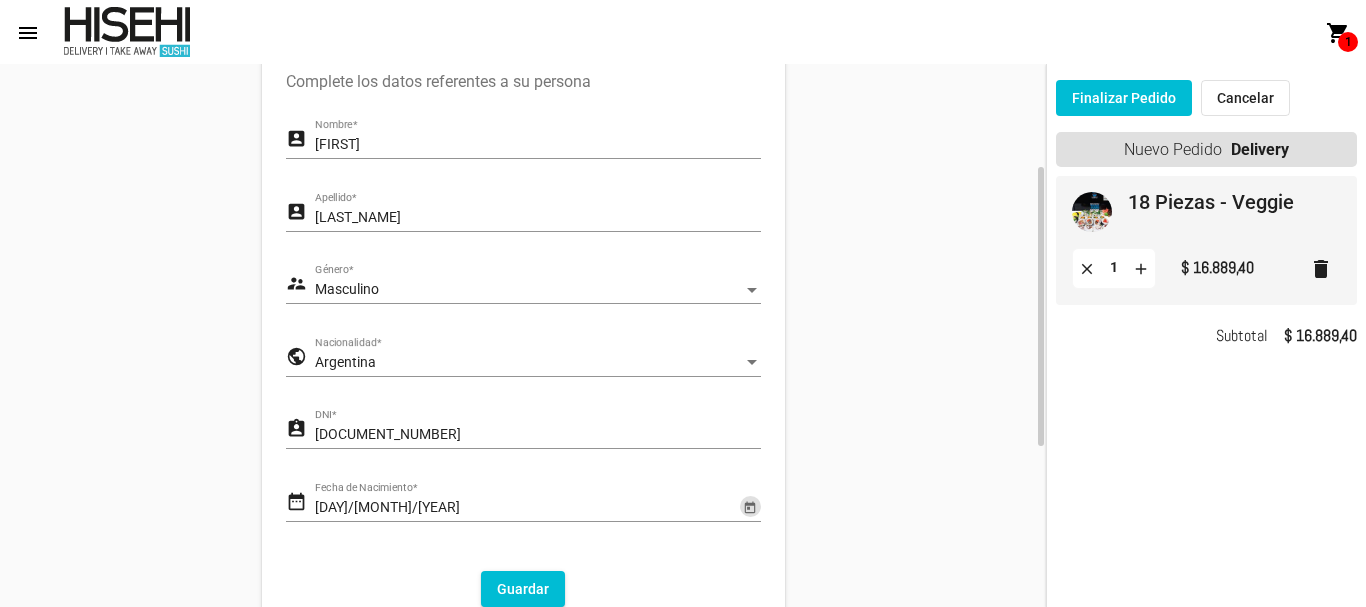 scroll, scrollTop: 400, scrollLeft: 0, axis: vertical 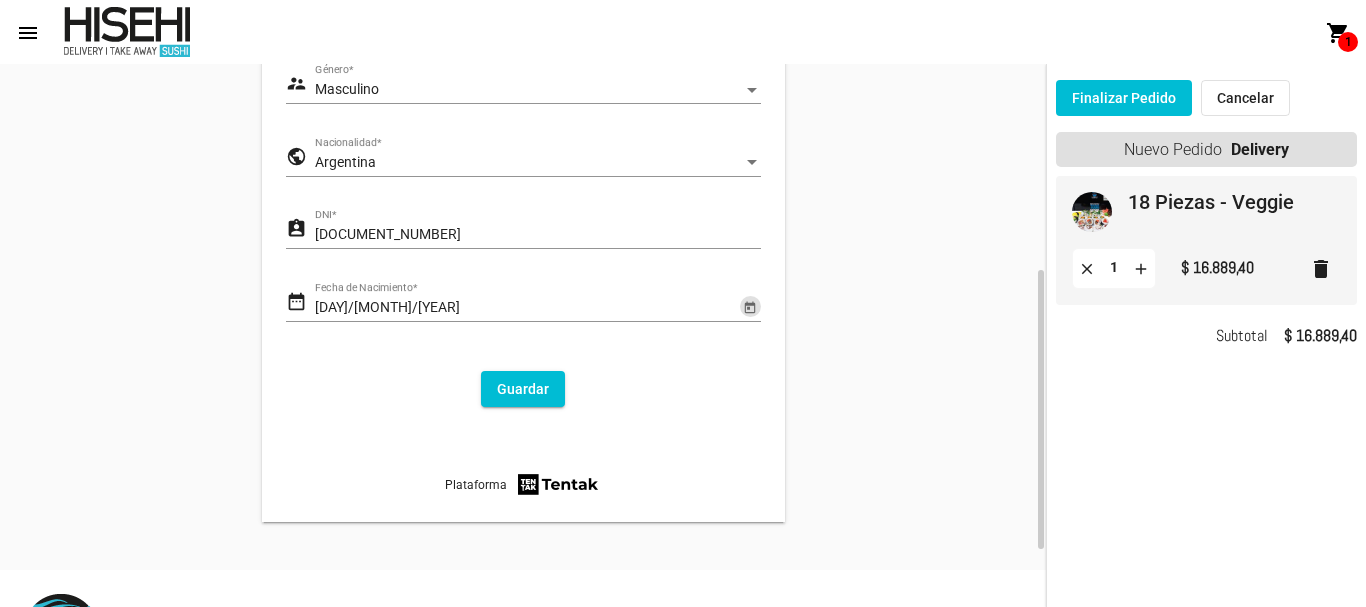 click on "Guardar" 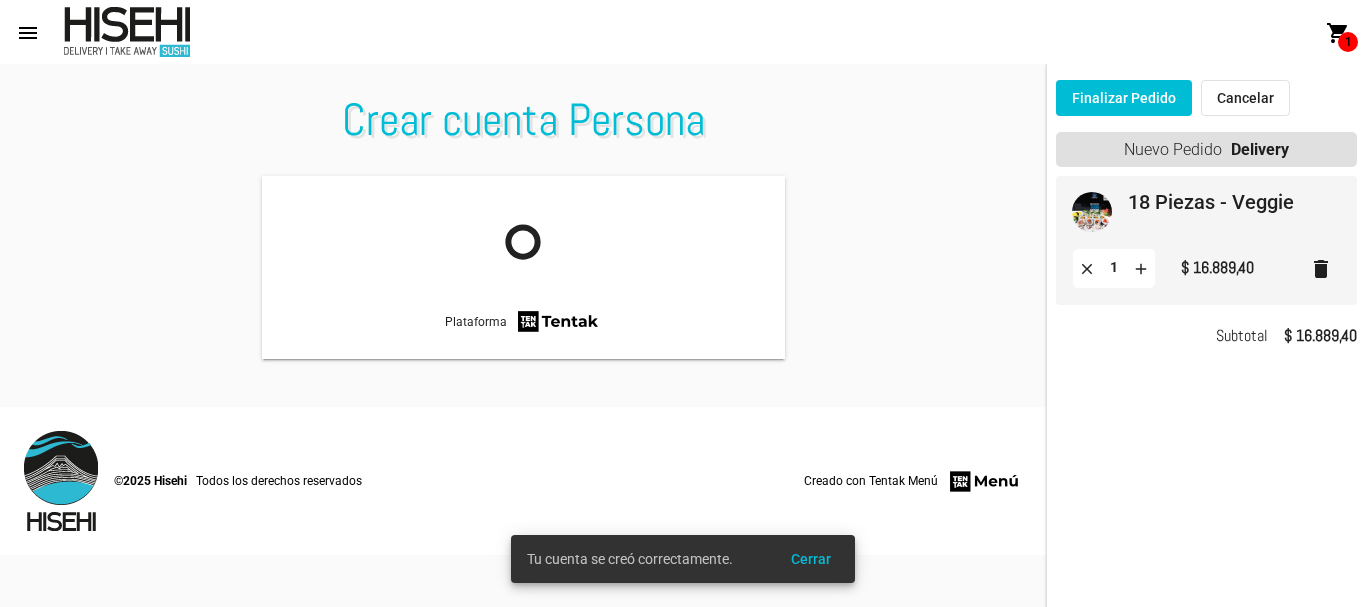 scroll, scrollTop: 0, scrollLeft: 0, axis: both 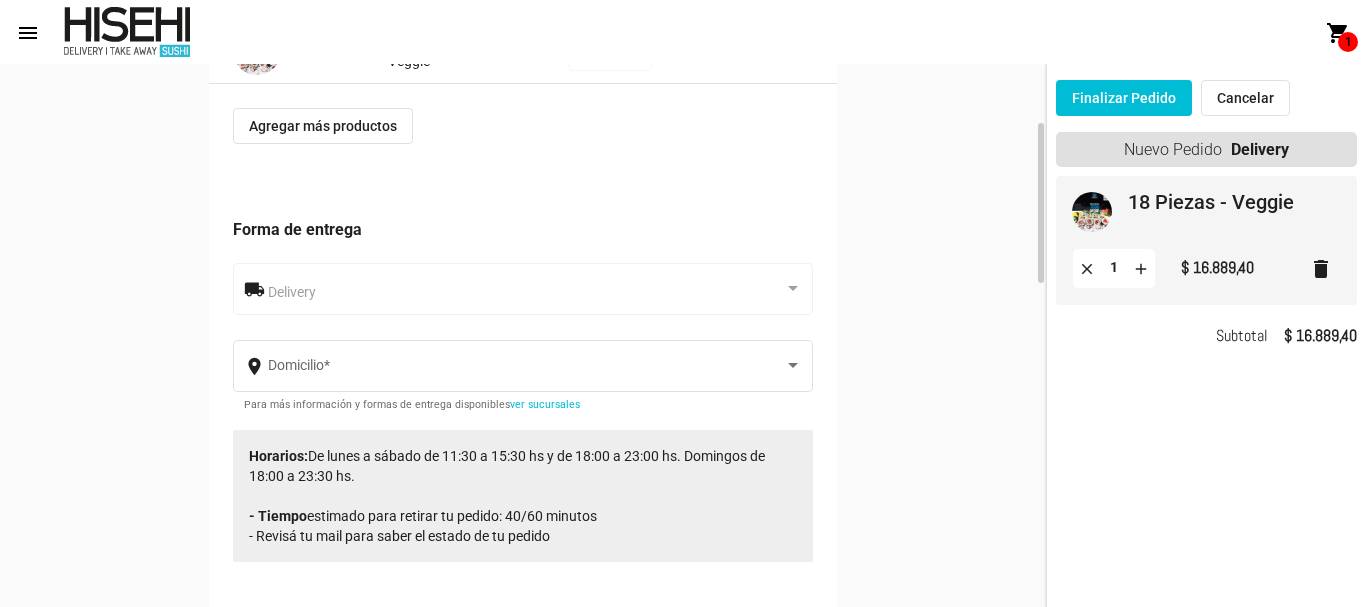 click on "Delivery" 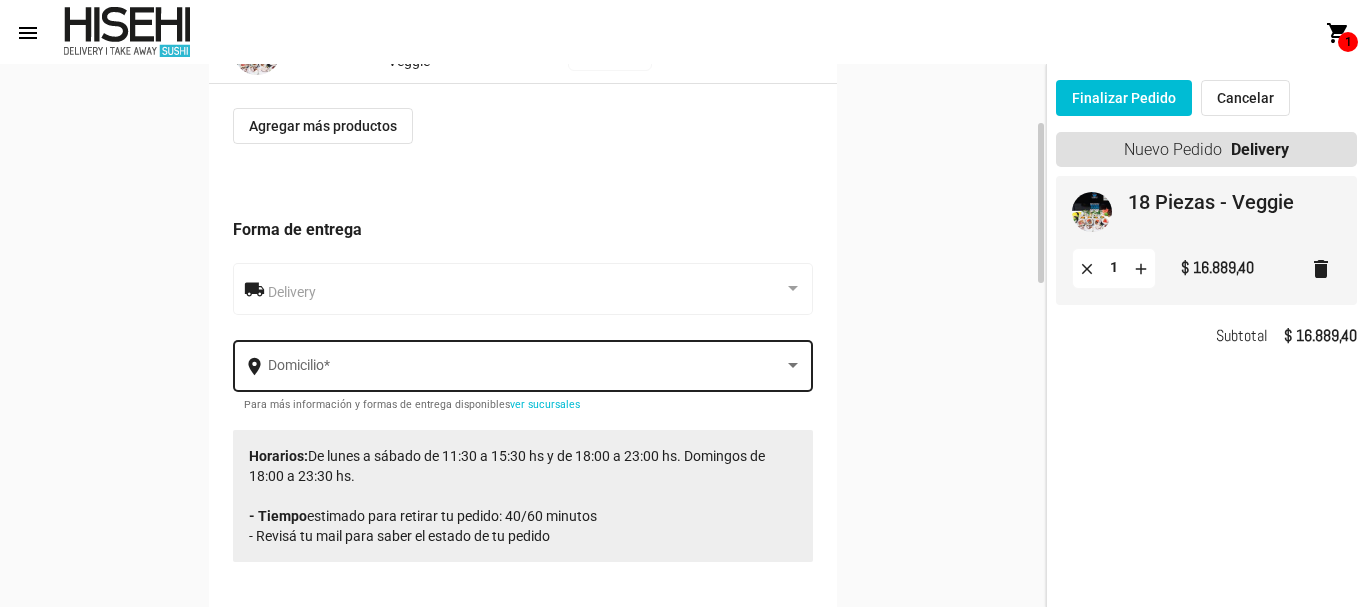 click at bounding box center (526, 370) 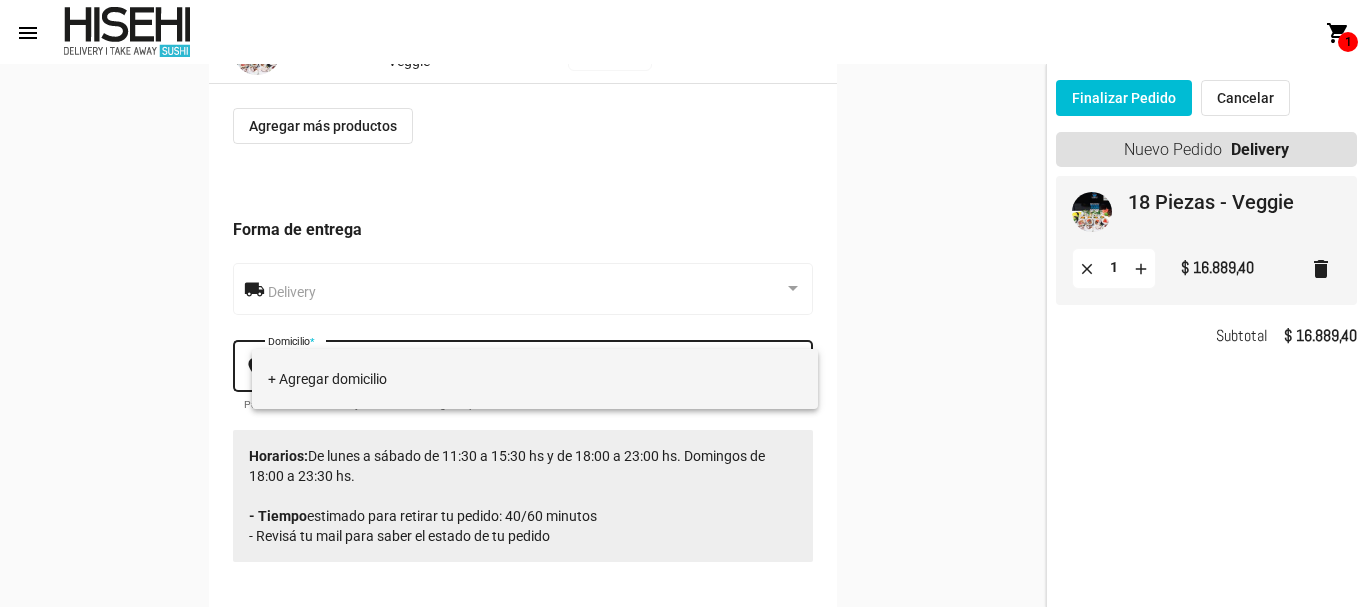 click on "+ Agregar domicilio" at bounding box center [535, 379] 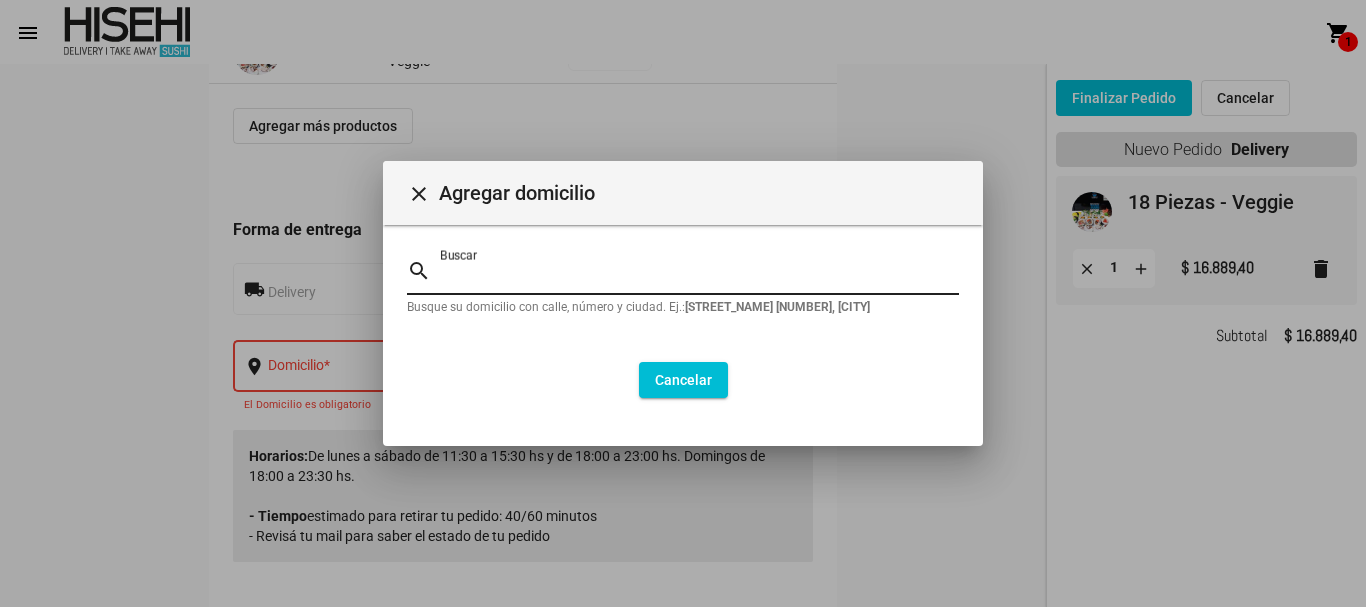 click on "Buscar" at bounding box center (699, 278) 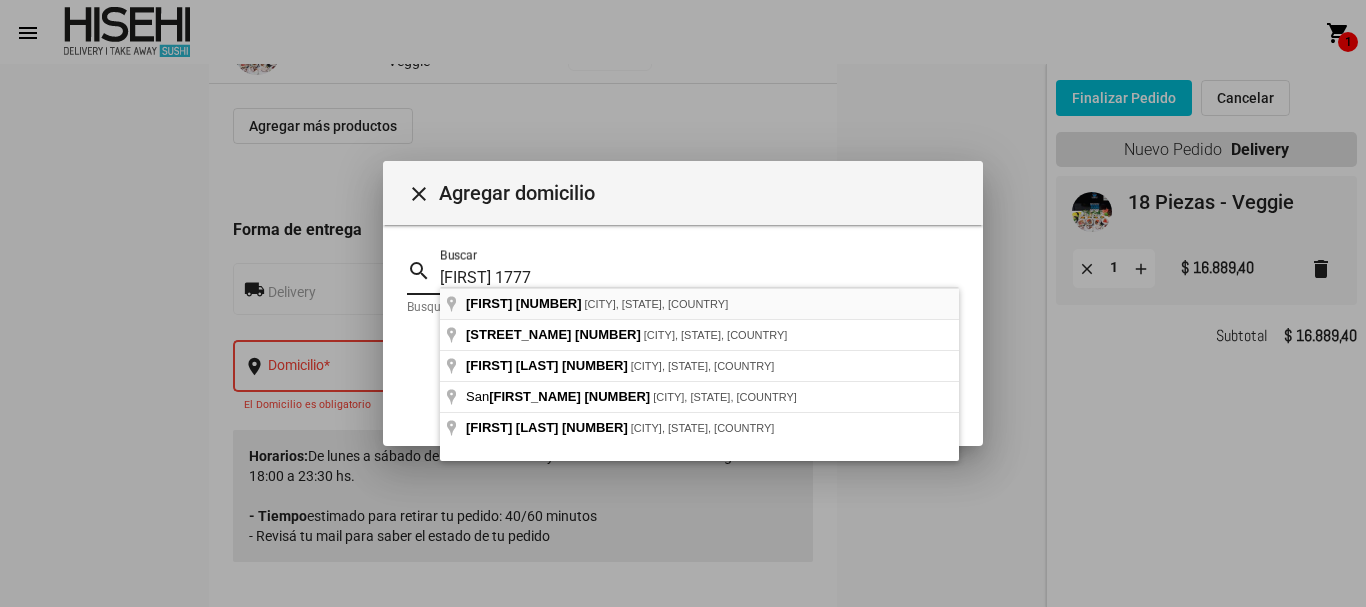 type on "[STREET] [NUMBER], [CITY], [STATE]" 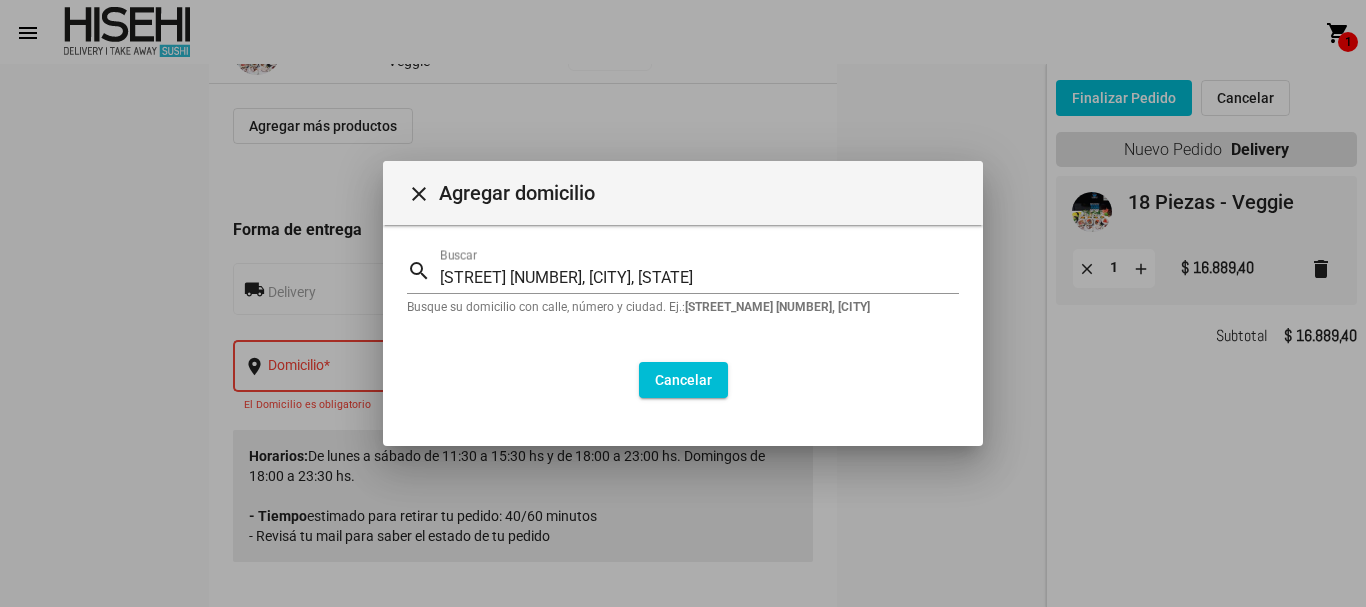 type on "Argentina" 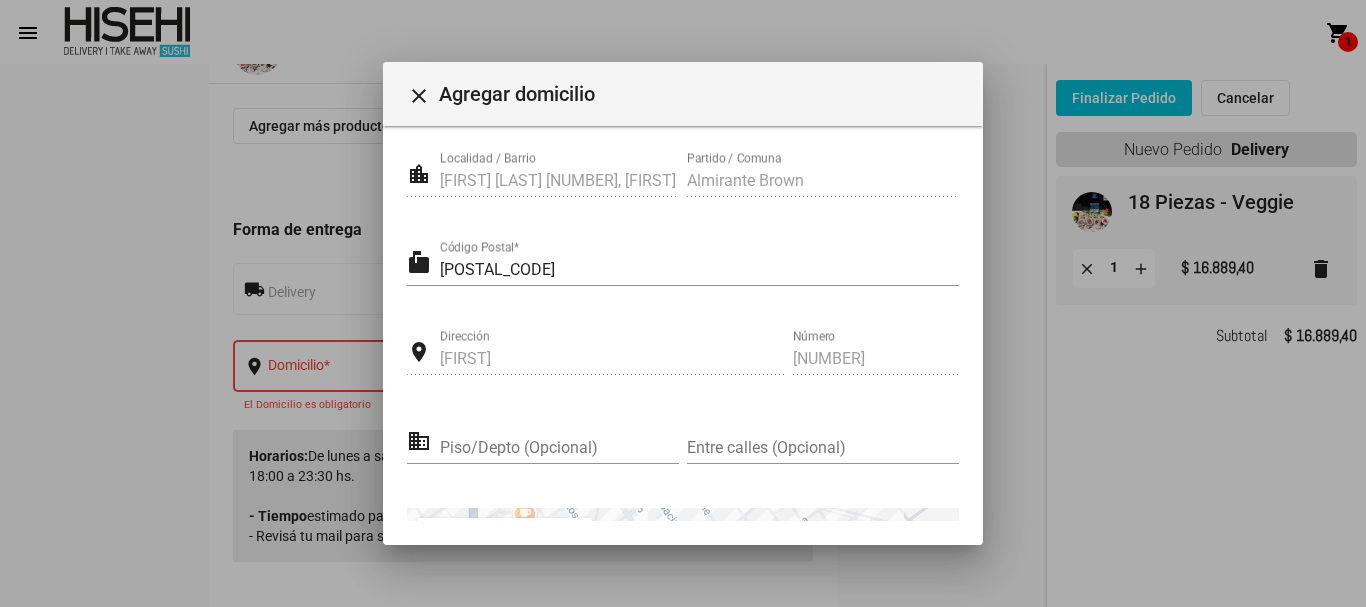 scroll, scrollTop: 300, scrollLeft: 0, axis: vertical 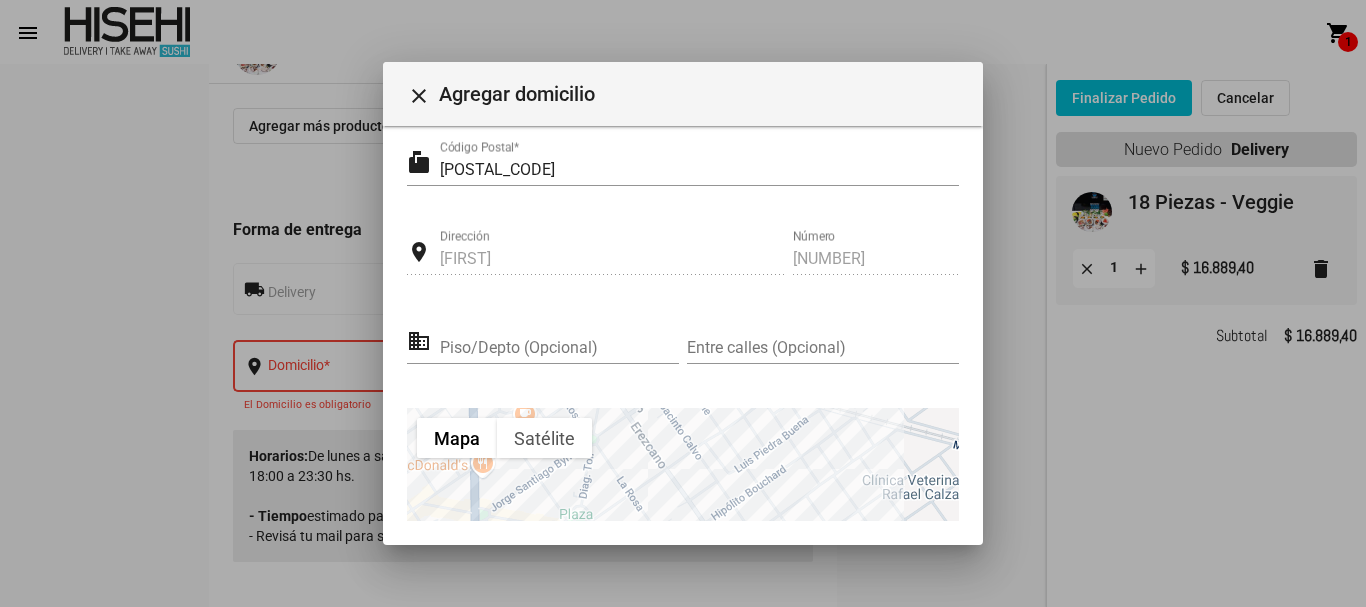 click on "Entre calles (Opcional)" at bounding box center [823, 348] 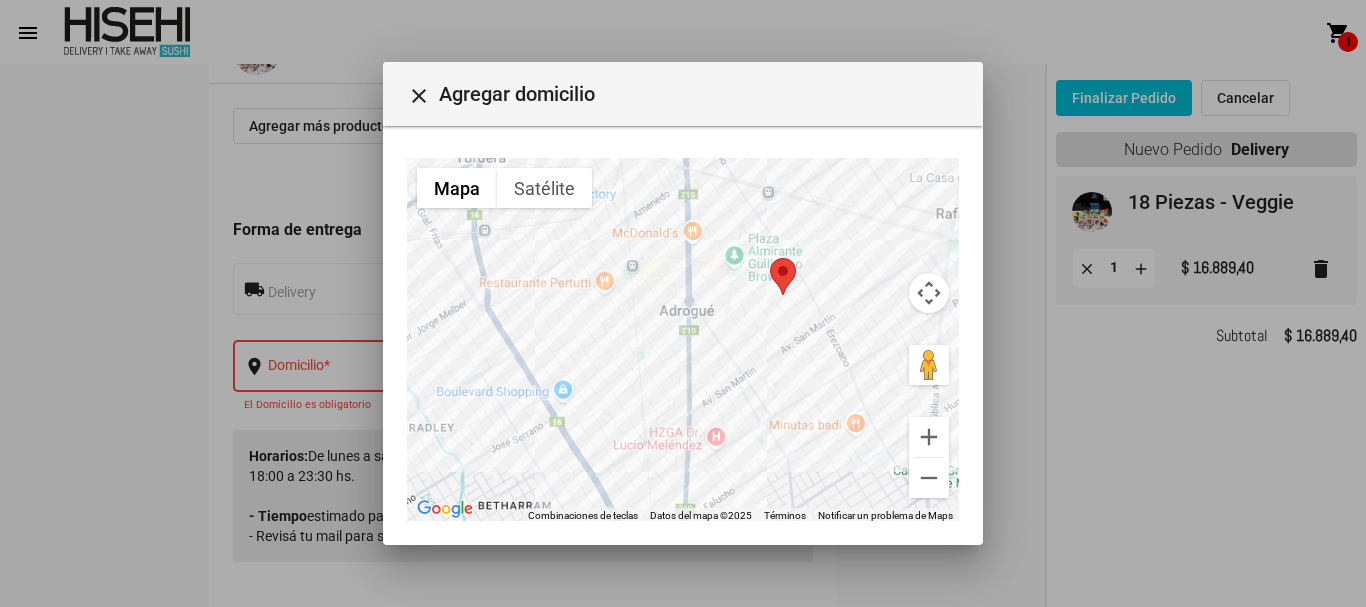 scroll, scrollTop: 635, scrollLeft: 0, axis: vertical 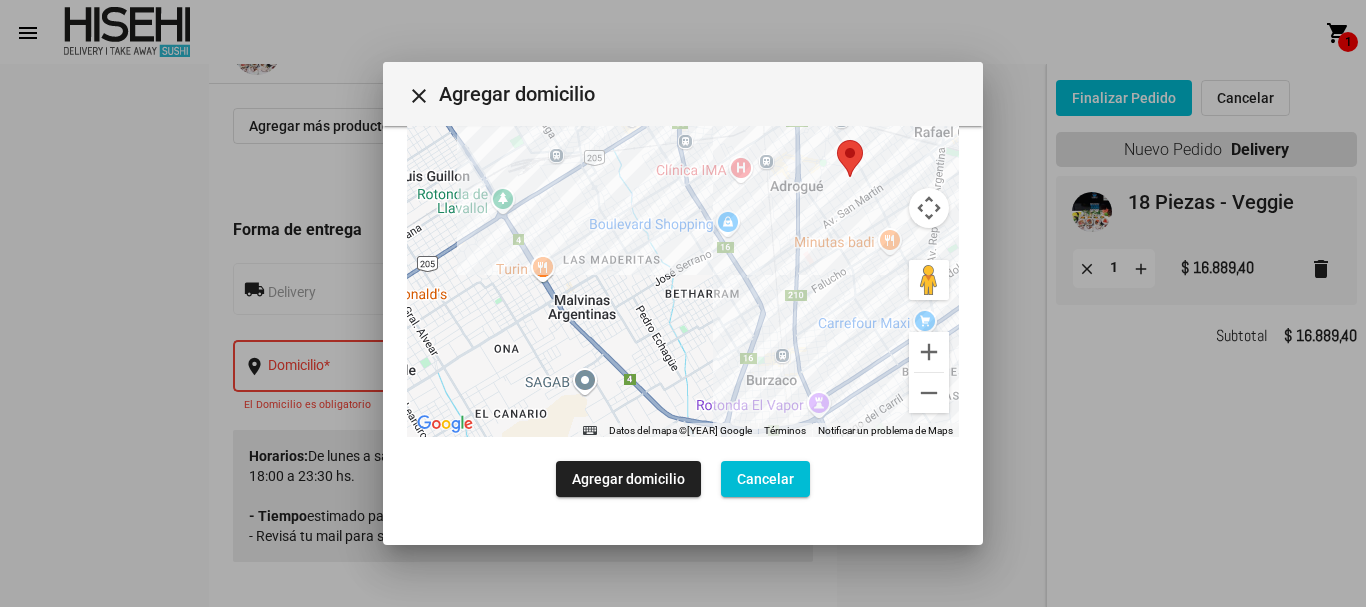 type on "ENTRE COMODORO PY Y LA ROSA" 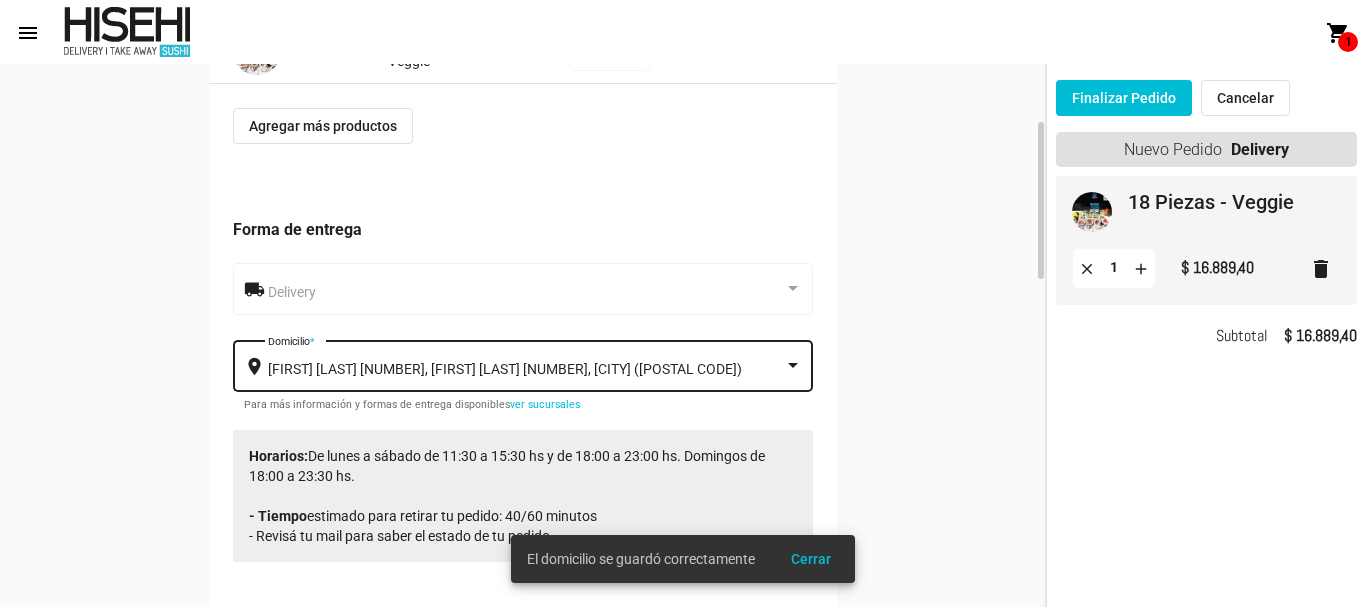 scroll, scrollTop: 600, scrollLeft: 0, axis: vertical 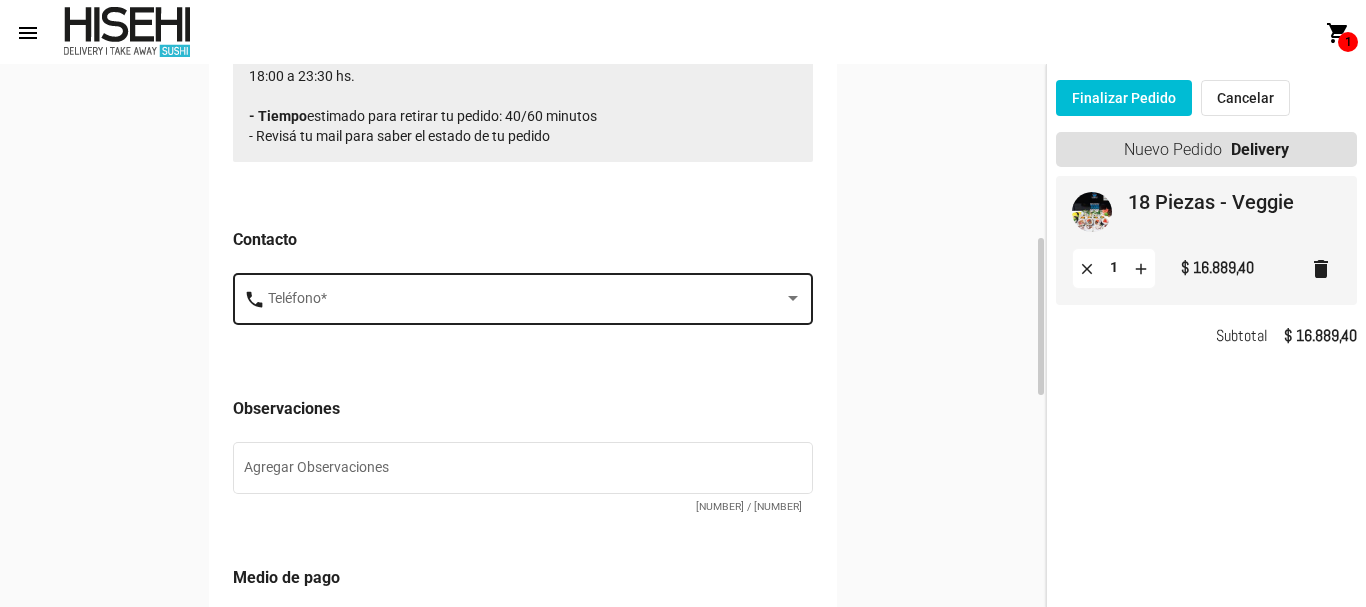 click at bounding box center [526, 303] 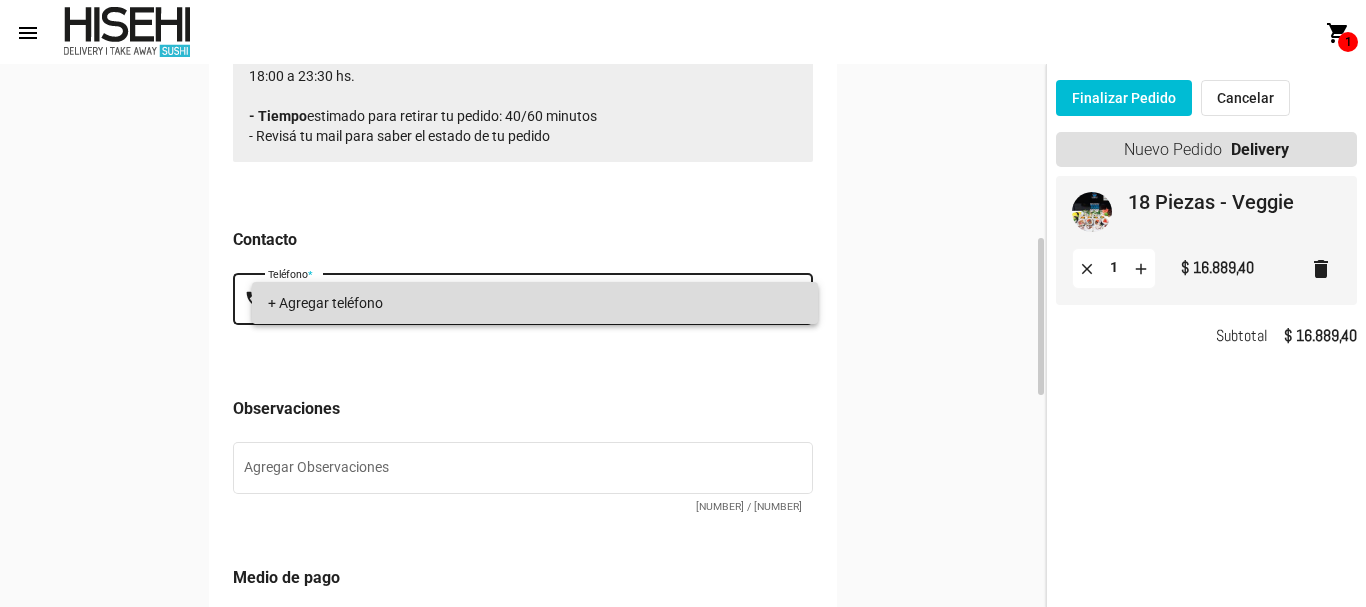 click on "+ Agregar teléfono" at bounding box center (535, 303) 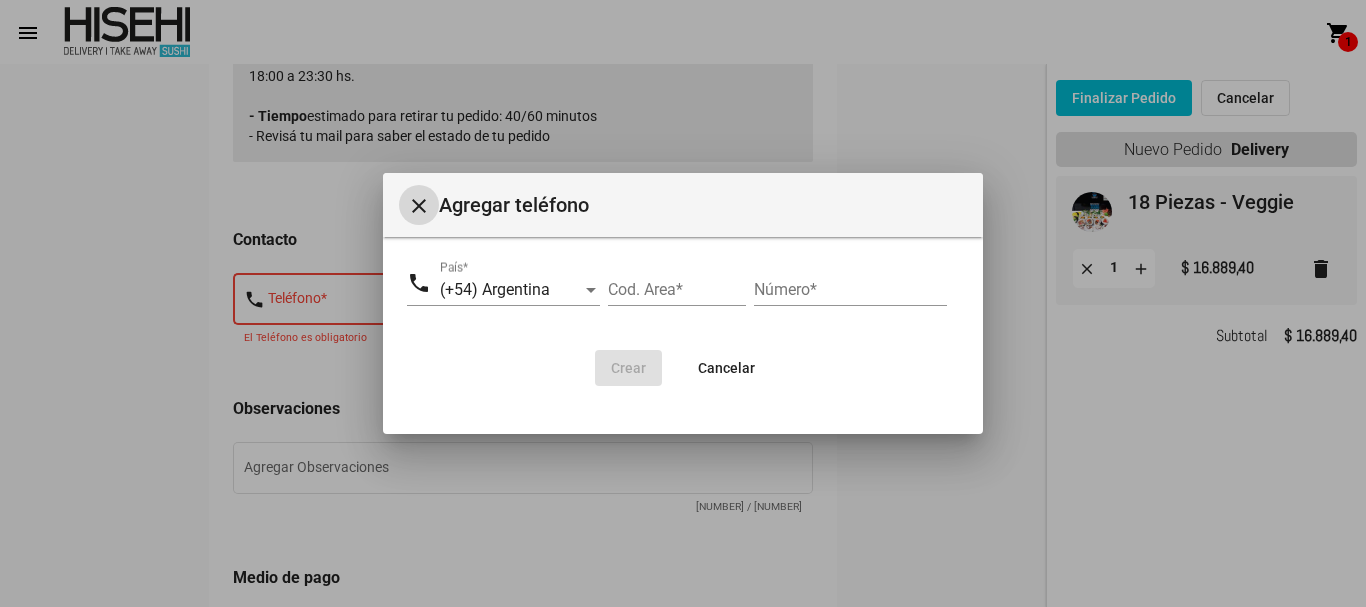 click on "Cod. Area *" 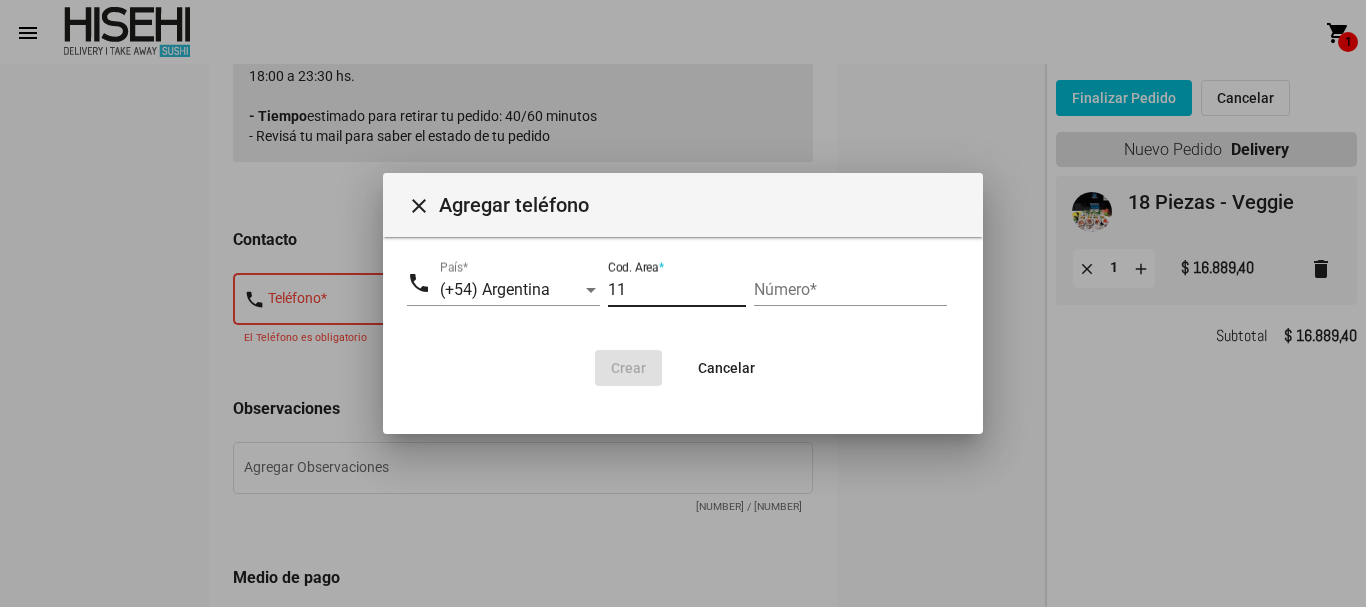type on "11" 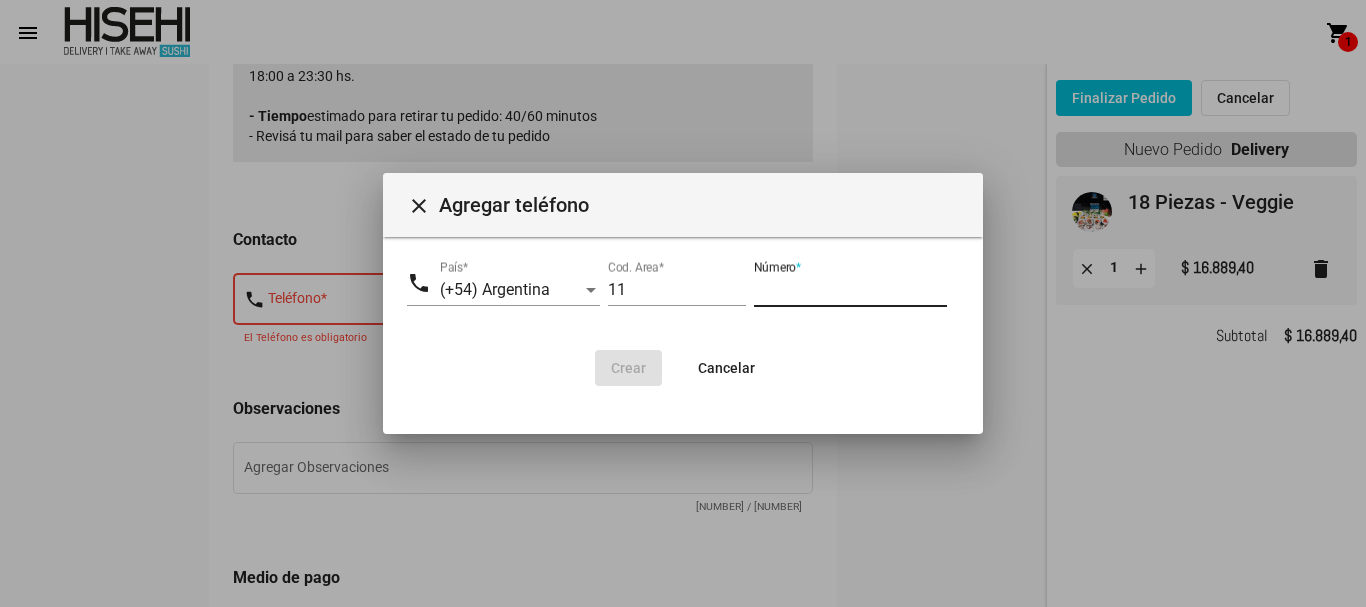click on "Número *" at bounding box center [850, 290] 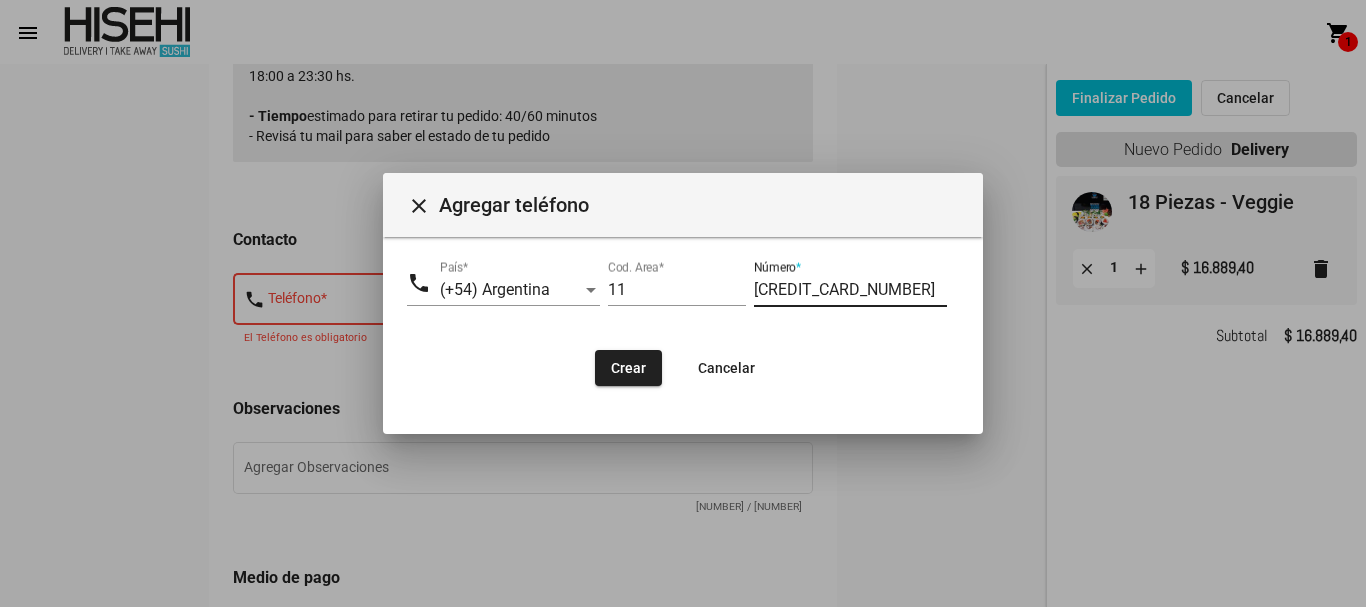 type on "[CREDIT_CARD_NUMBER]" 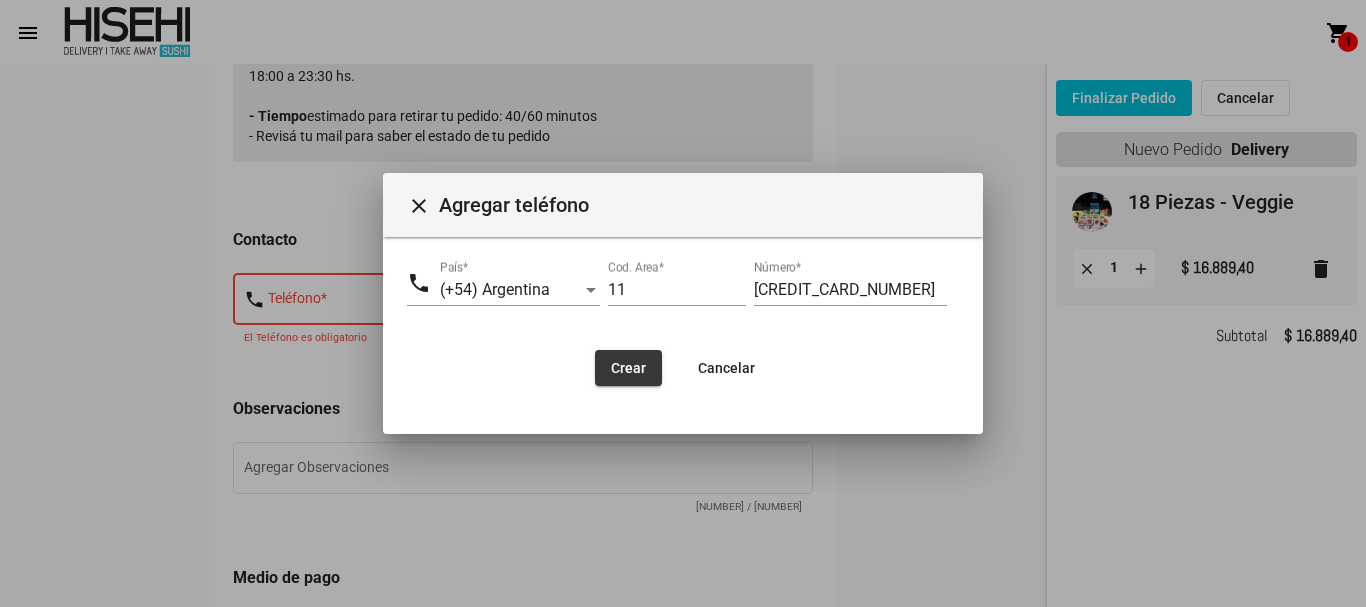 click on "Crear" 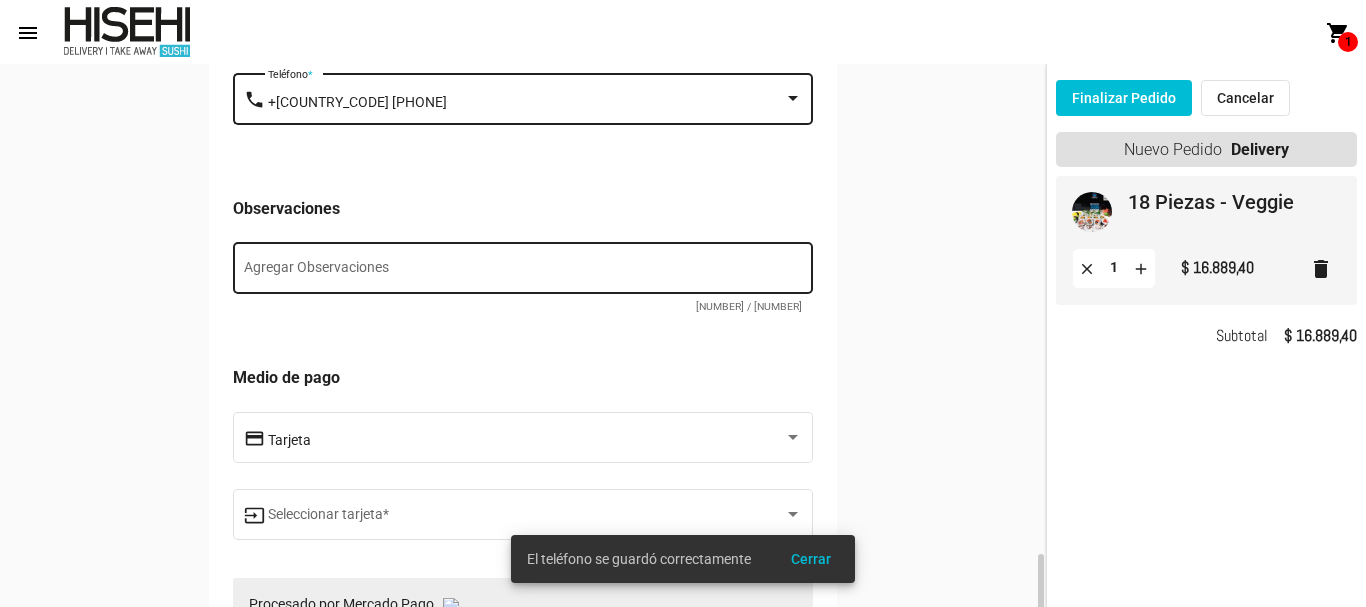 scroll, scrollTop: 1200, scrollLeft: 0, axis: vertical 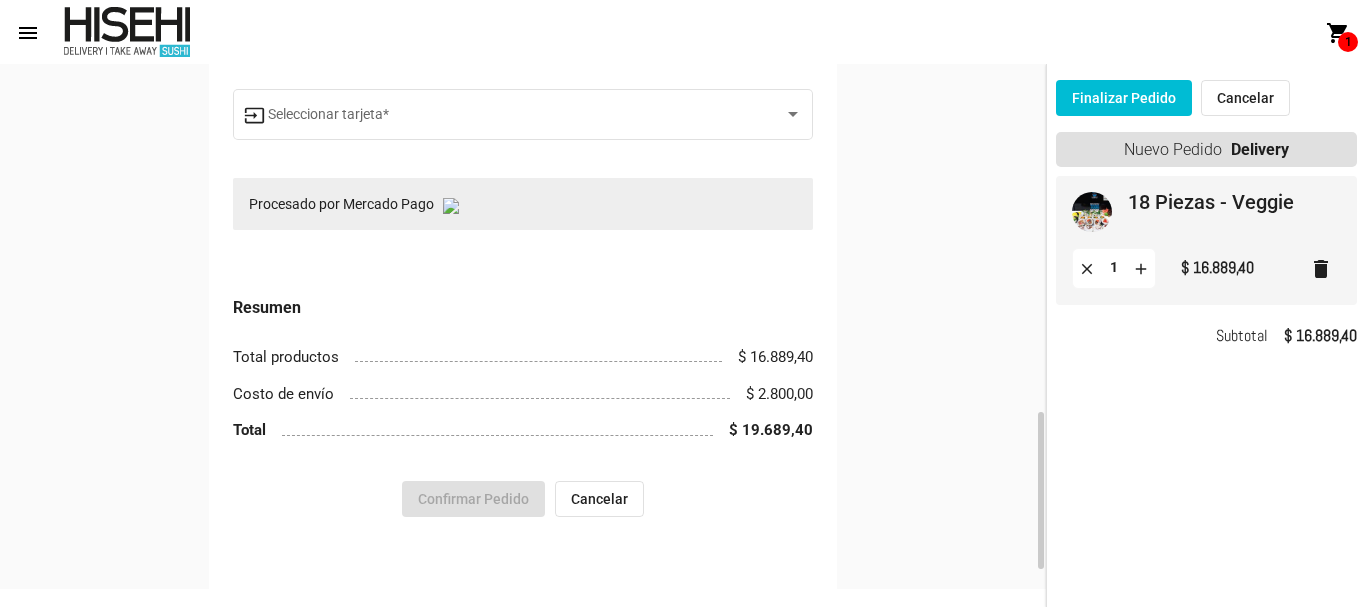 click on "input  Seleccionar tarjeta  *" 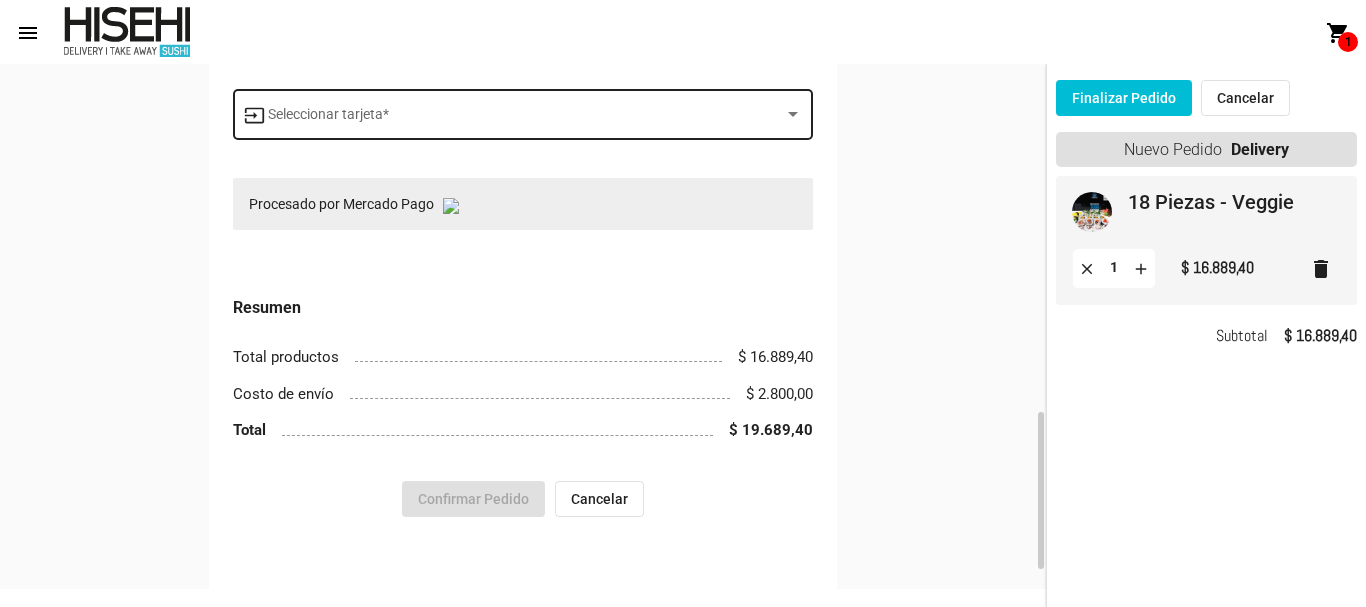 click at bounding box center (526, 118) 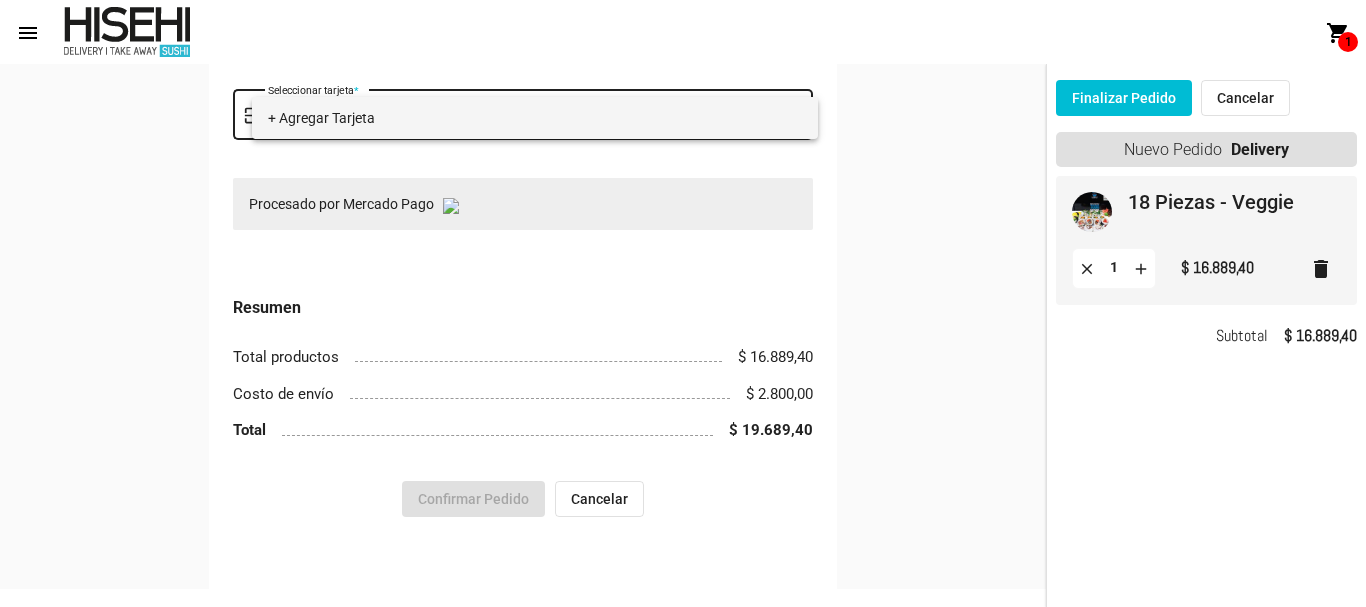 click at bounding box center (683, 303) 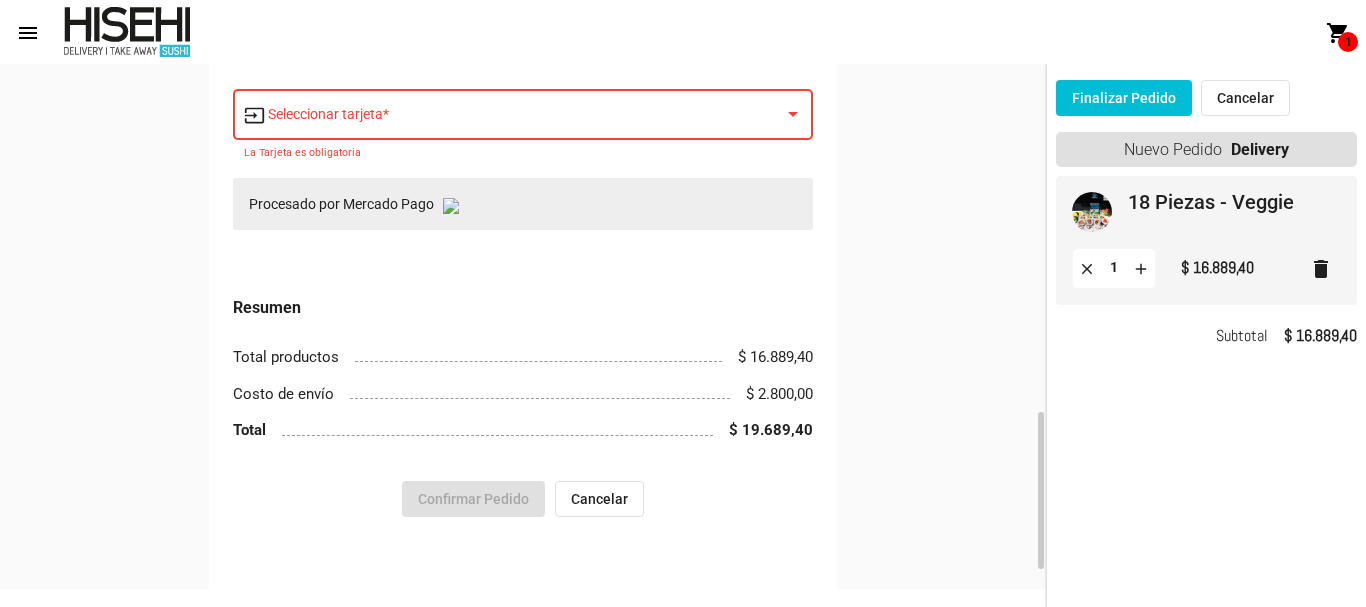 click at bounding box center [526, 118] 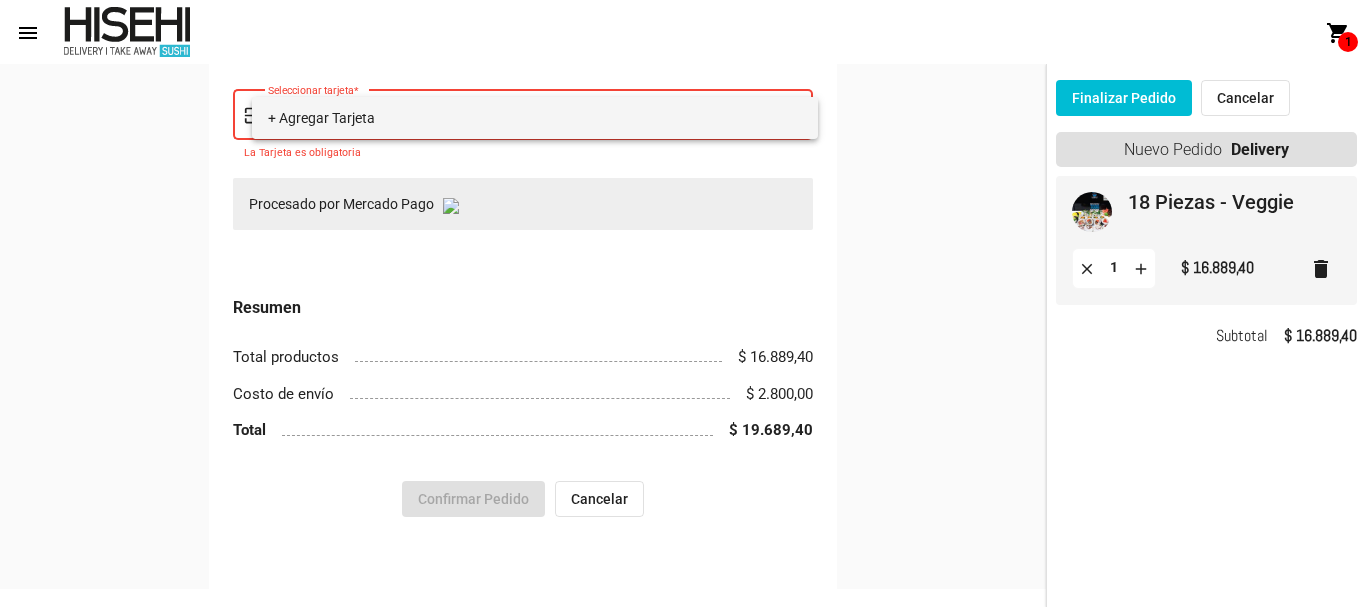 click on "+ Agregar Tarjeta" at bounding box center (535, 118) 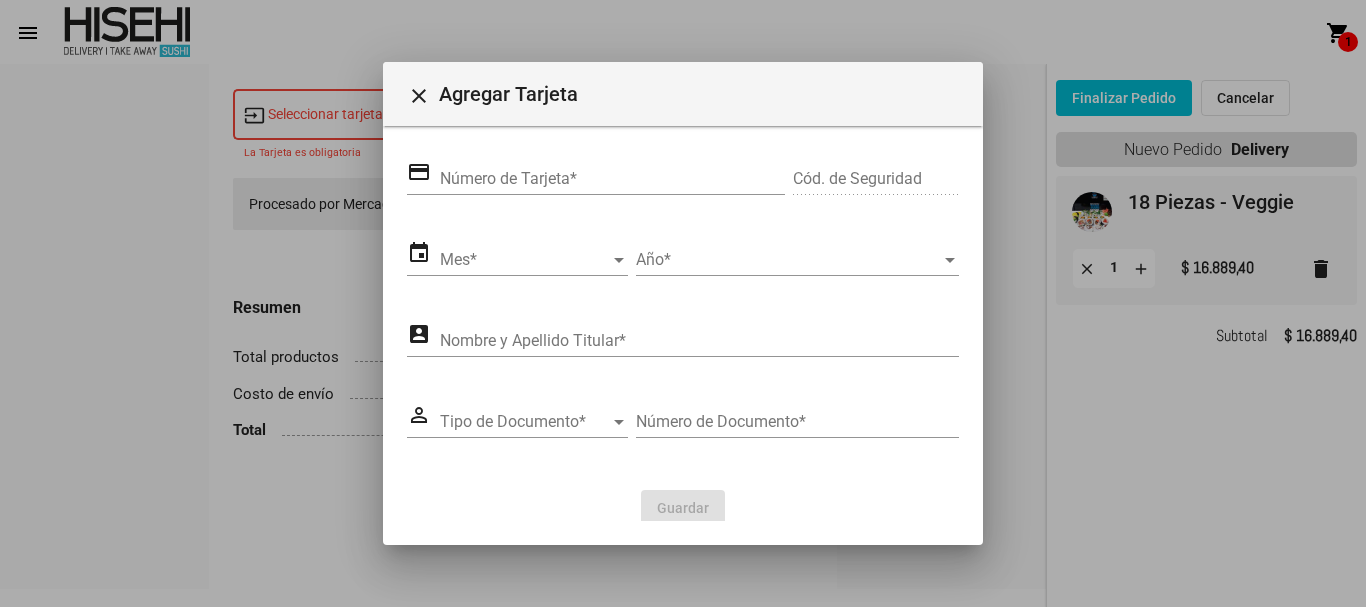 click on "Número de Tarjeta *" 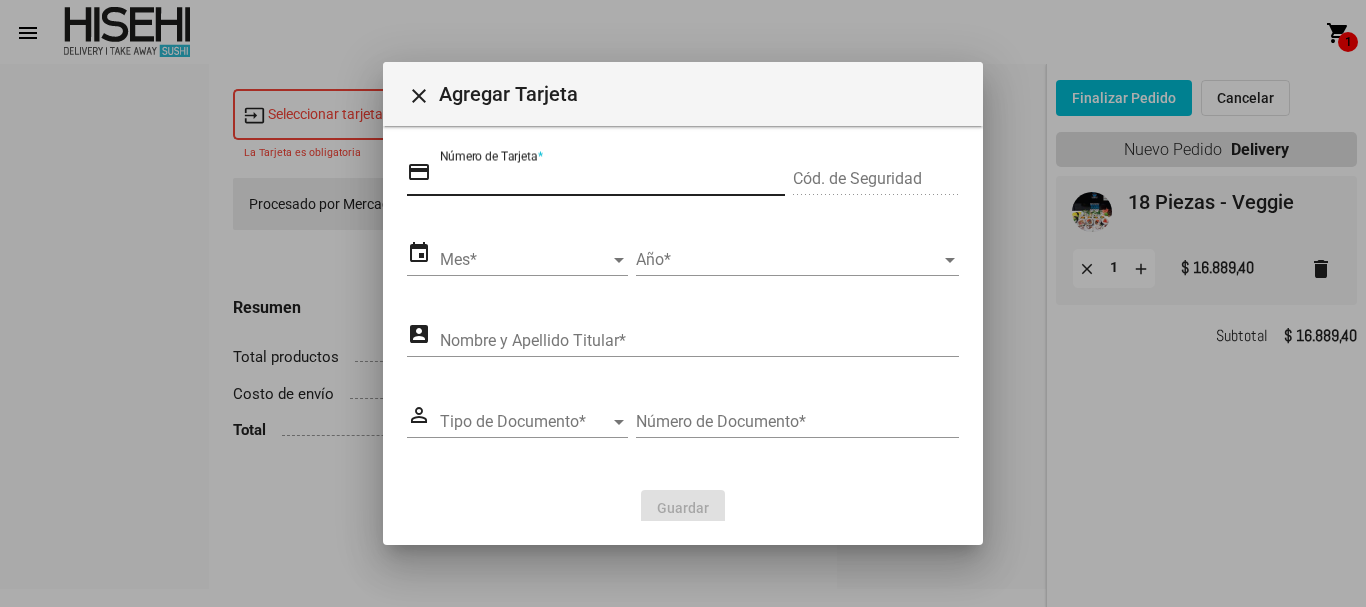 click at bounding box center (683, 303) 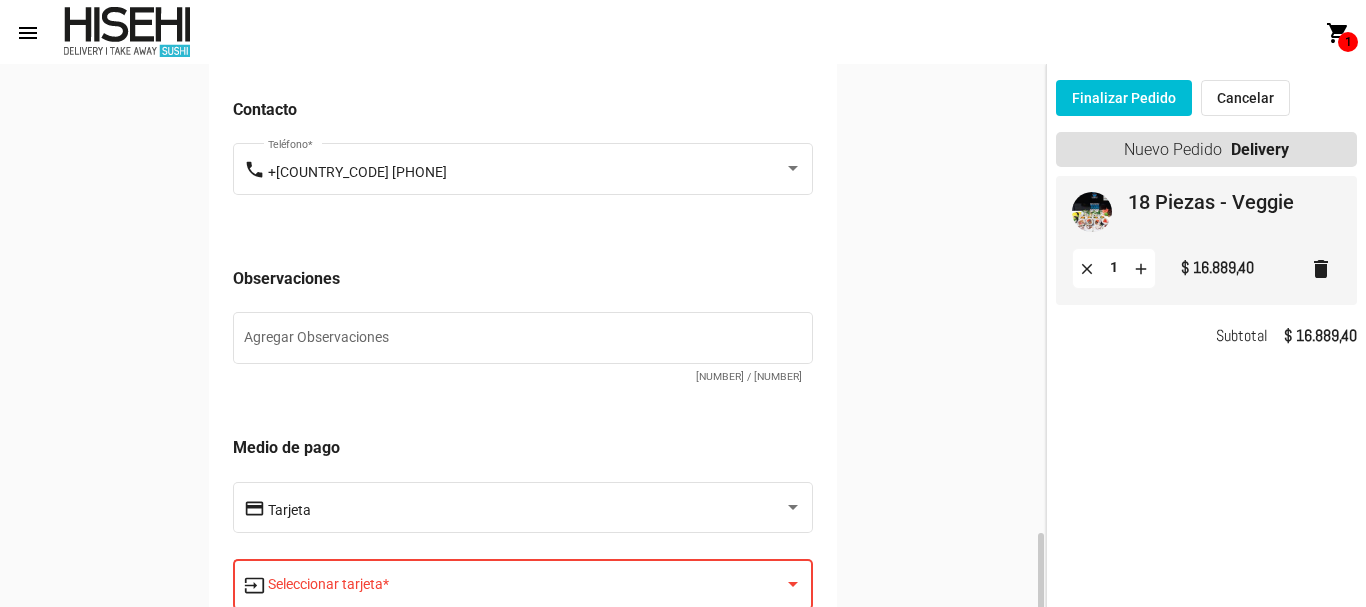 scroll, scrollTop: 930, scrollLeft: 0, axis: vertical 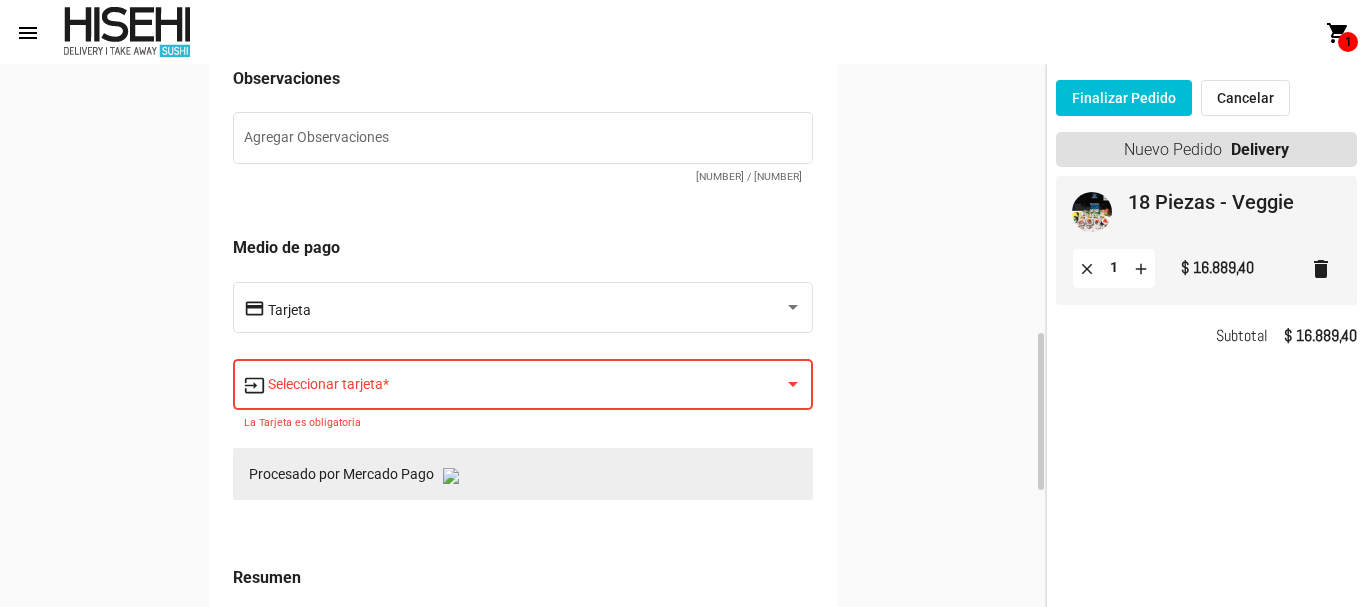 click on "Seleccionar tarjeta *" 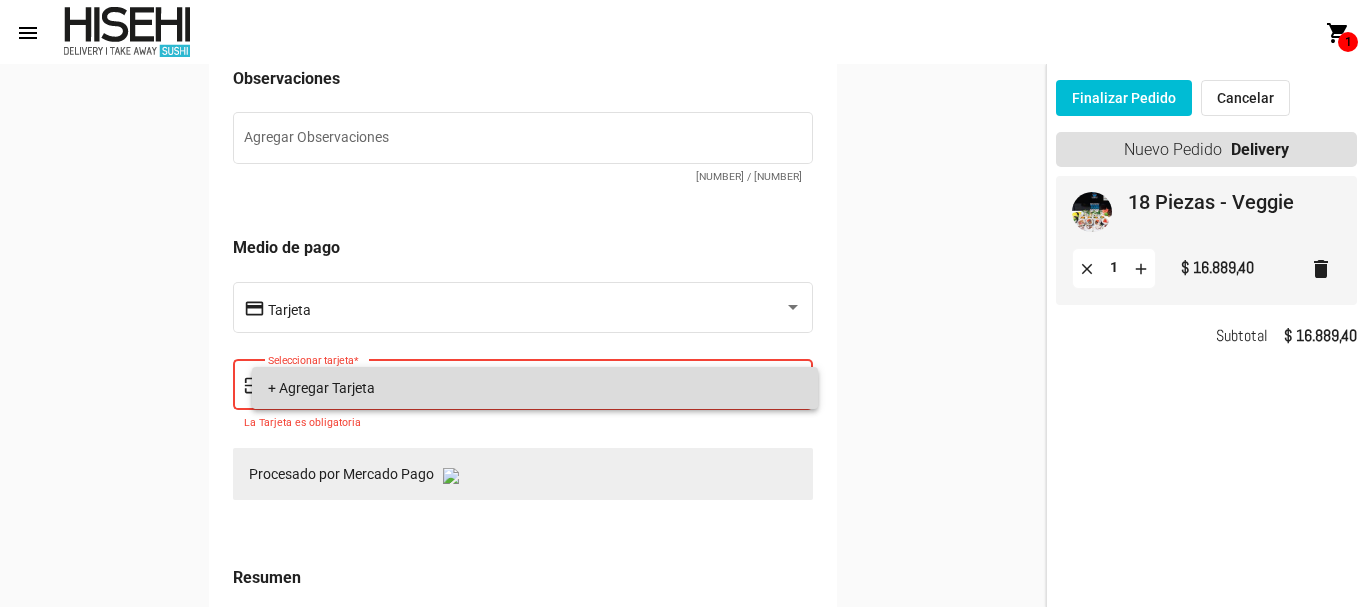 click on "+ Agregar Tarjeta" at bounding box center [535, 388] 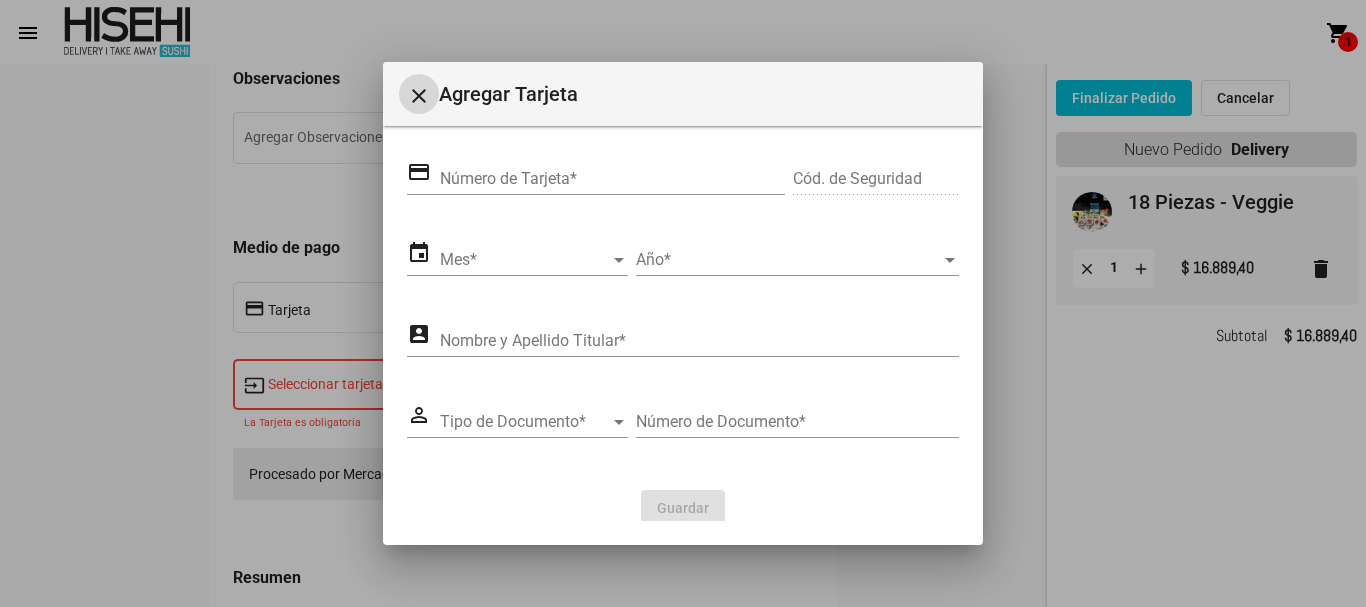 click on "Número de Tarjeta *" 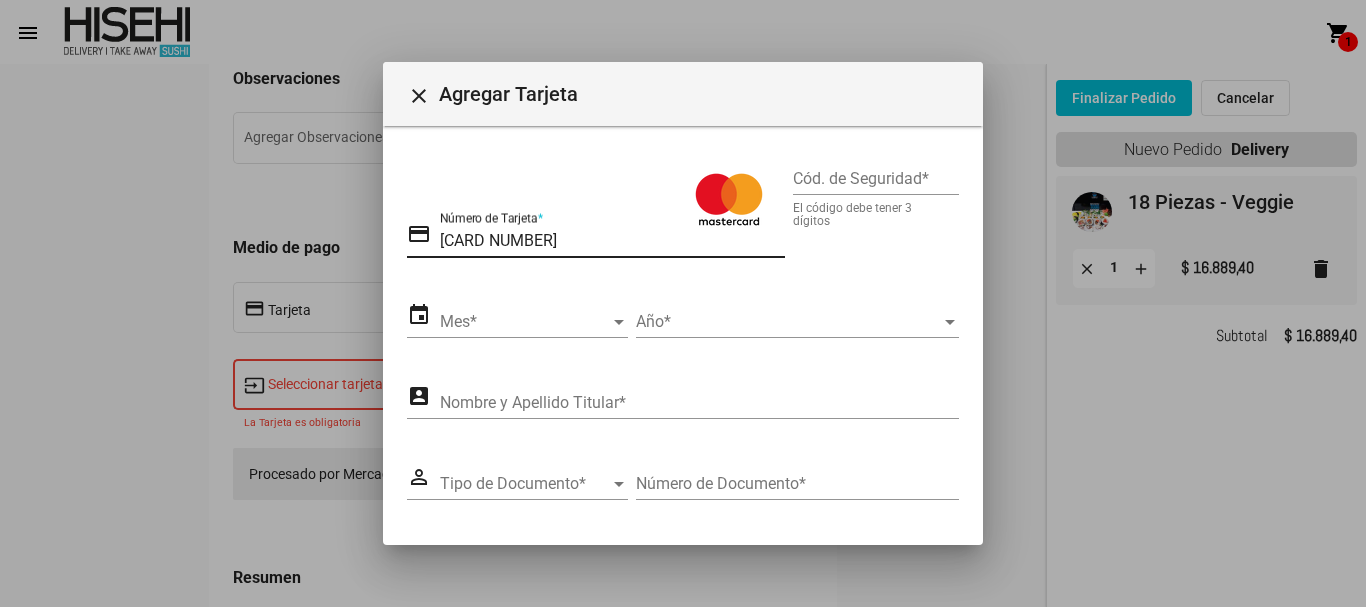 type on "[CARD NUMBER]" 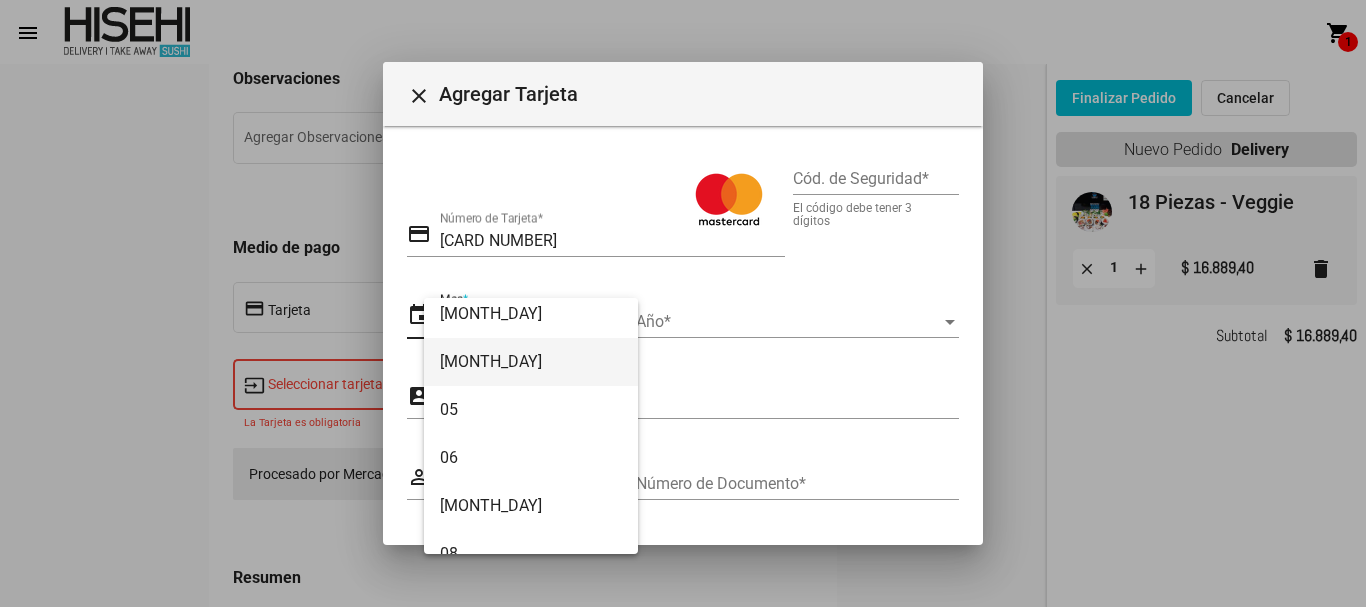 scroll, scrollTop: 200, scrollLeft: 0, axis: vertical 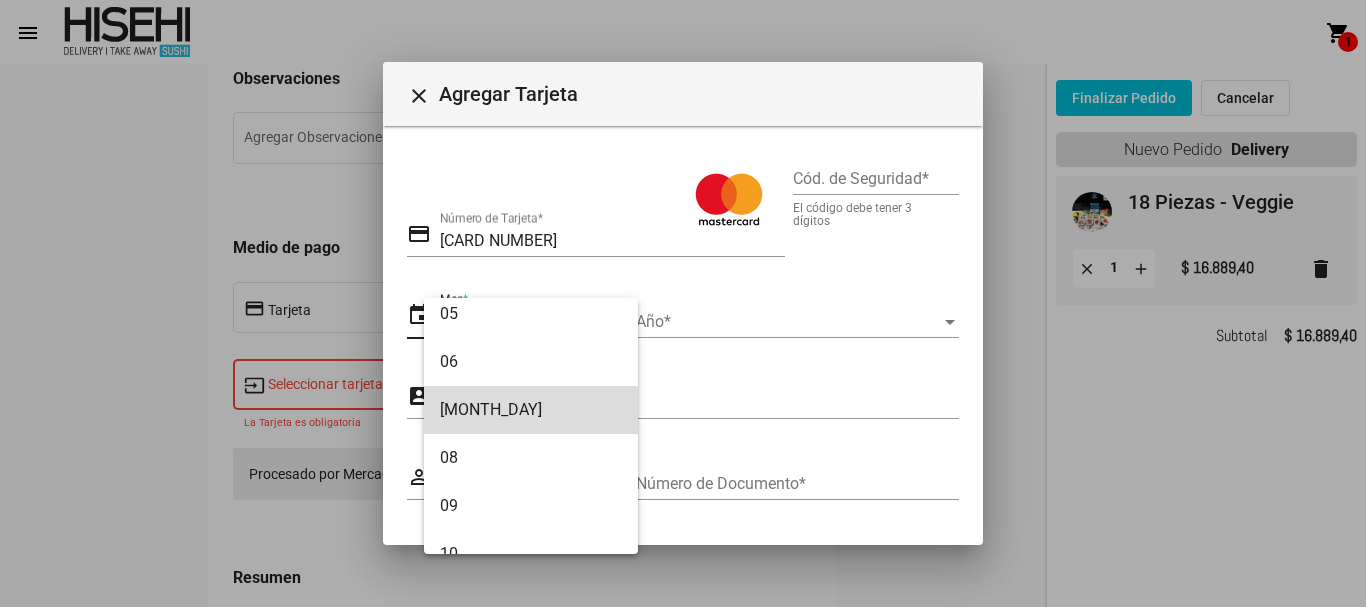 click on "[MONTH_DAY]" at bounding box center [531, 410] 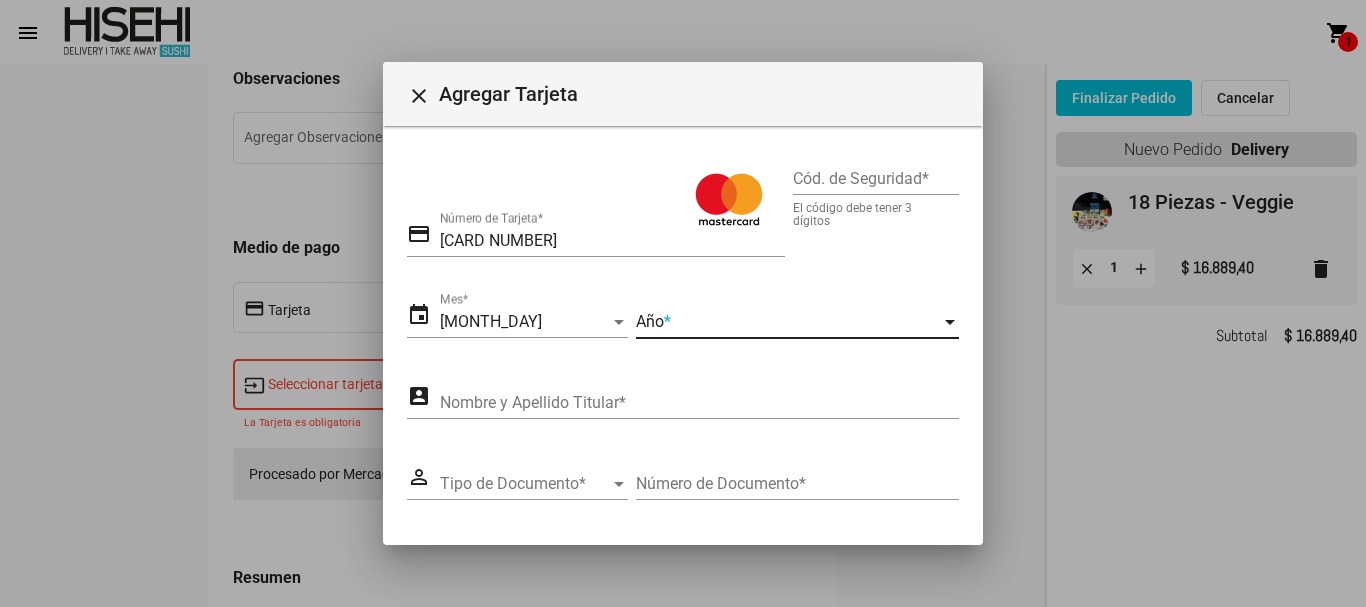 click on "Año" at bounding box center [788, 322] 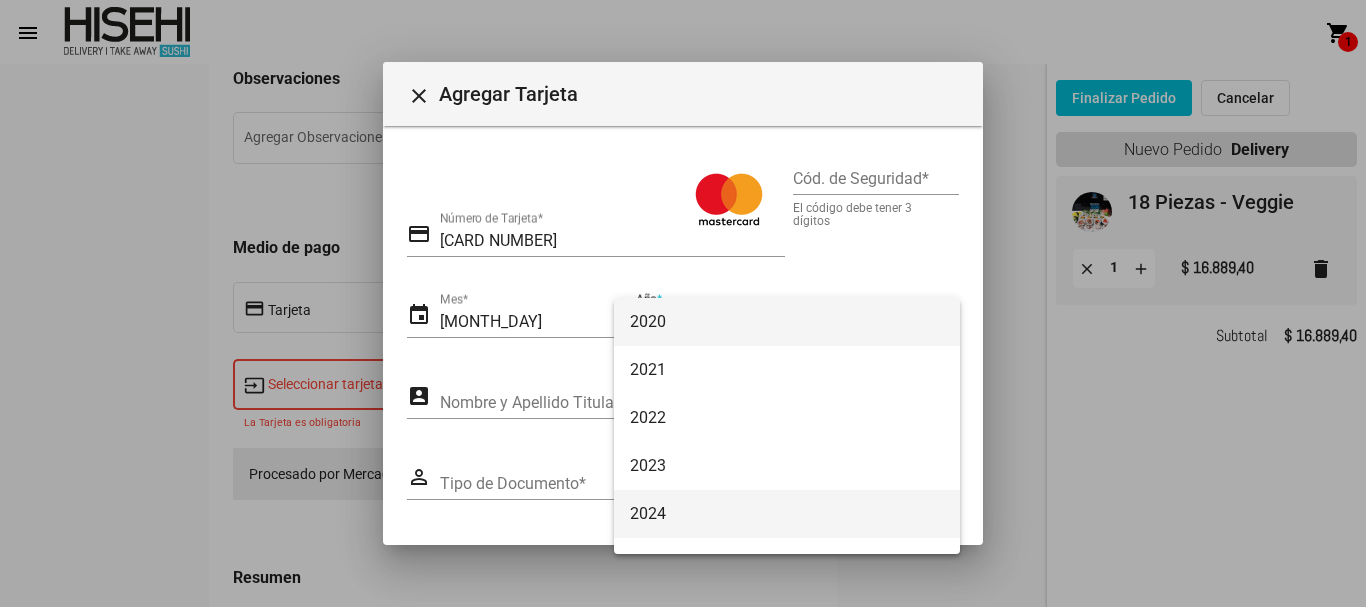 scroll, scrollTop: 200, scrollLeft: 0, axis: vertical 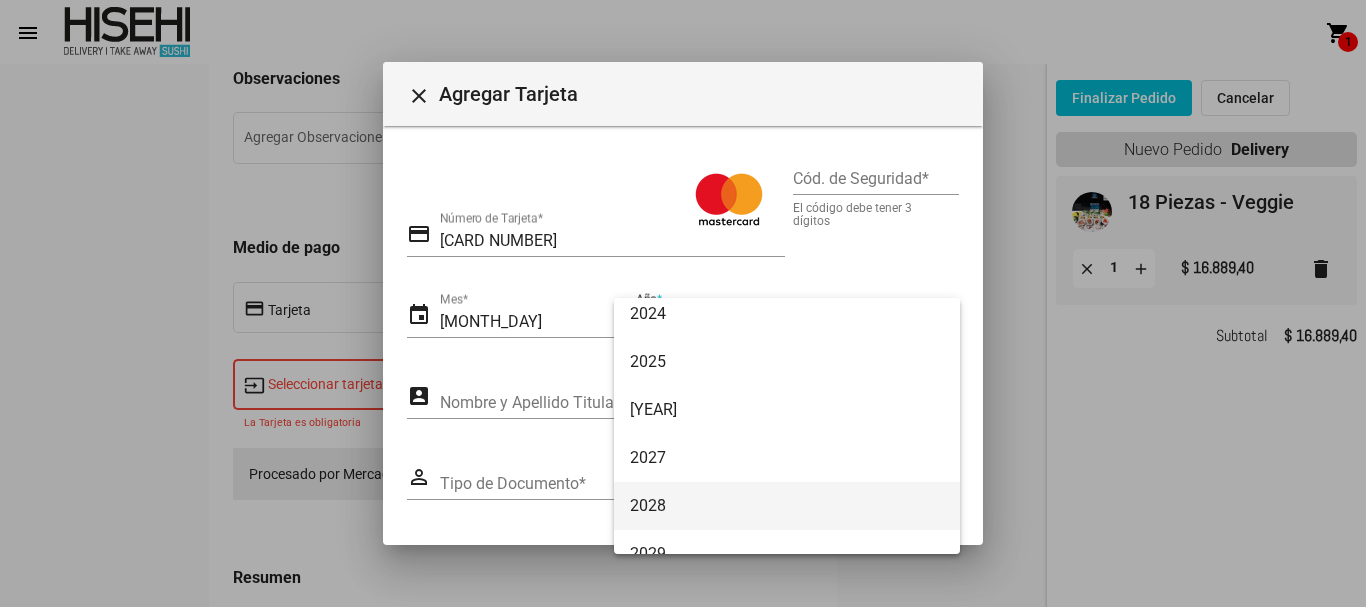 click on "2028" at bounding box center [787, 506] 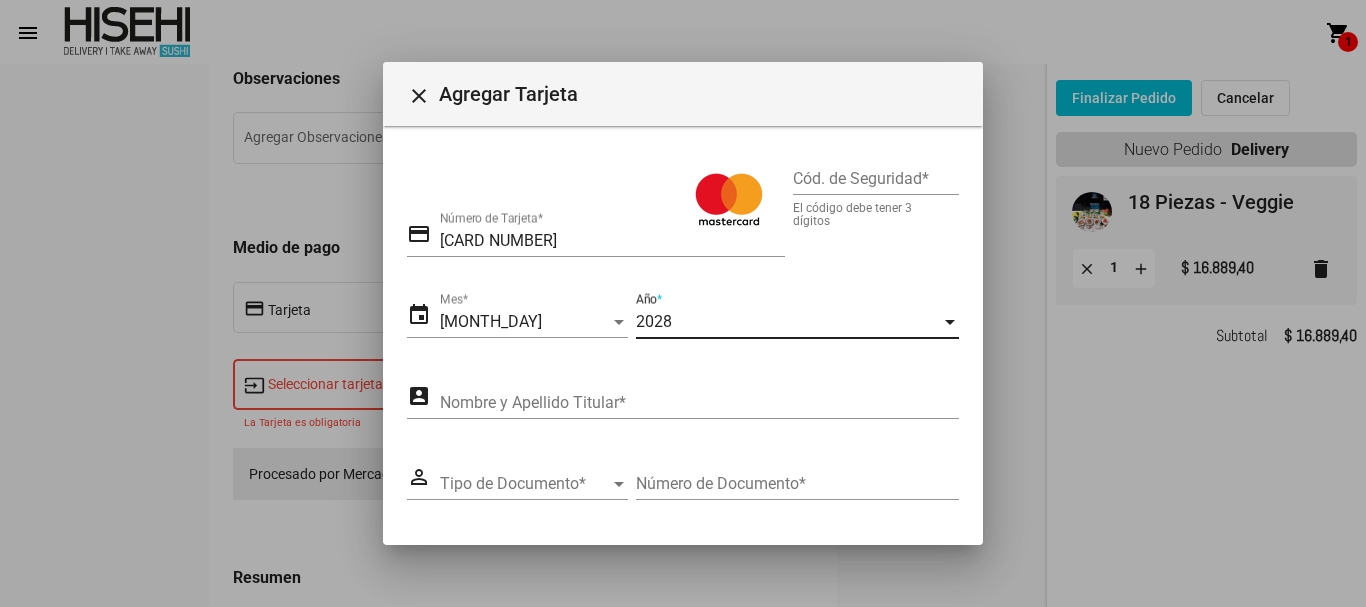 click on "Nombre y Apellido Titular *" at bounding box center (699, 403) 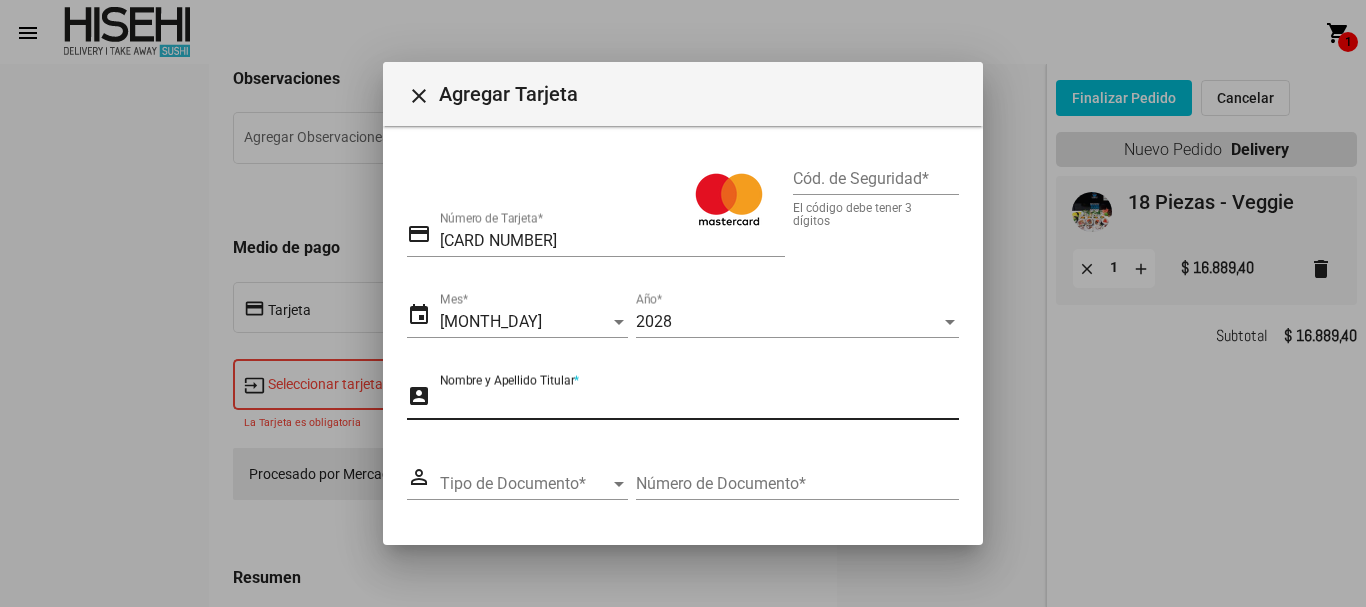type on "[FIRST_NAME] [LAST_NAME]" 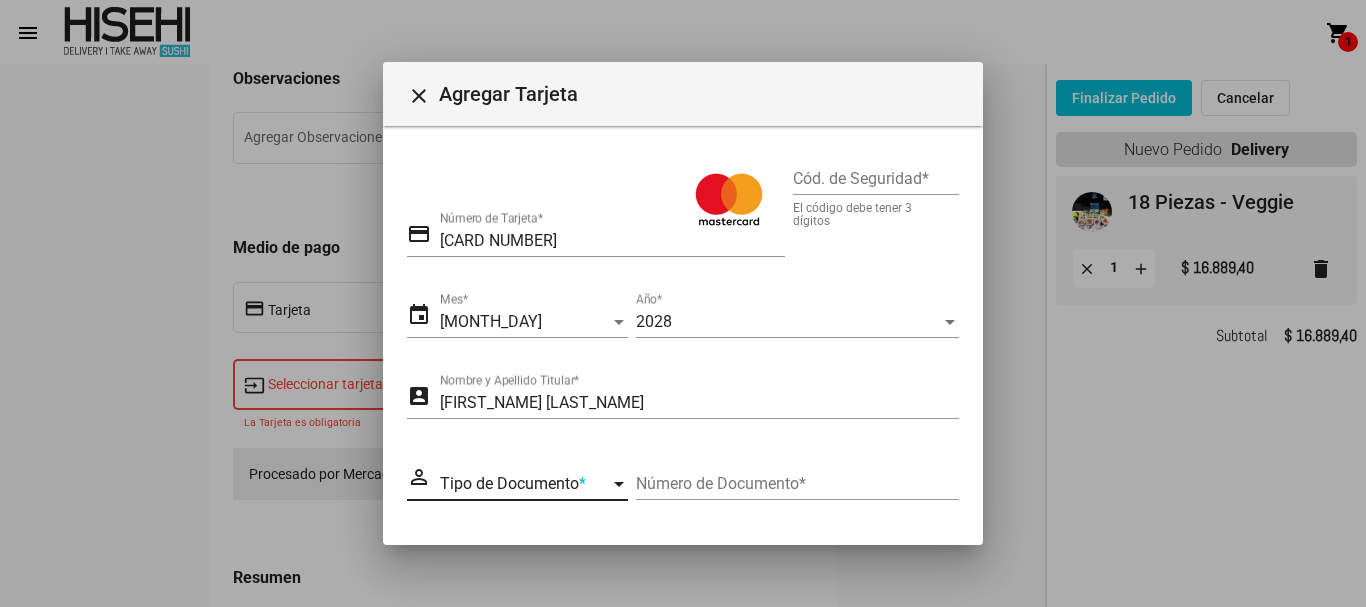 click on "Tipo de Documento" at bounding box center (525, 484) 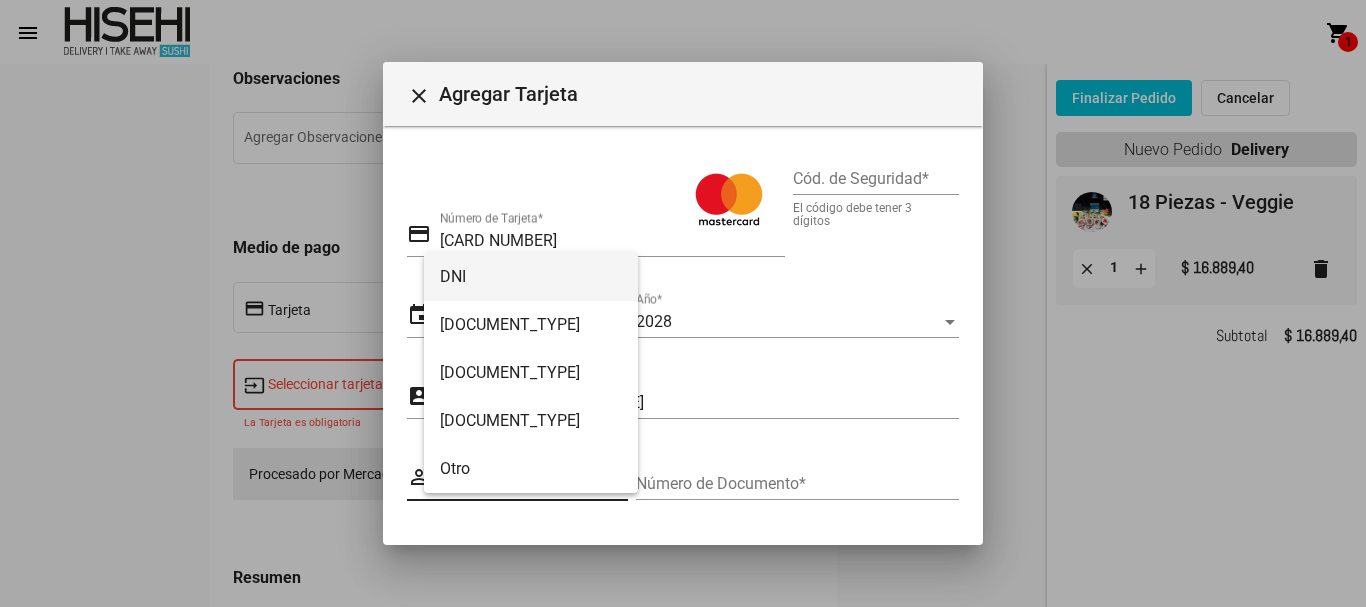 click on "DNI" at bounding box center (531, 277) 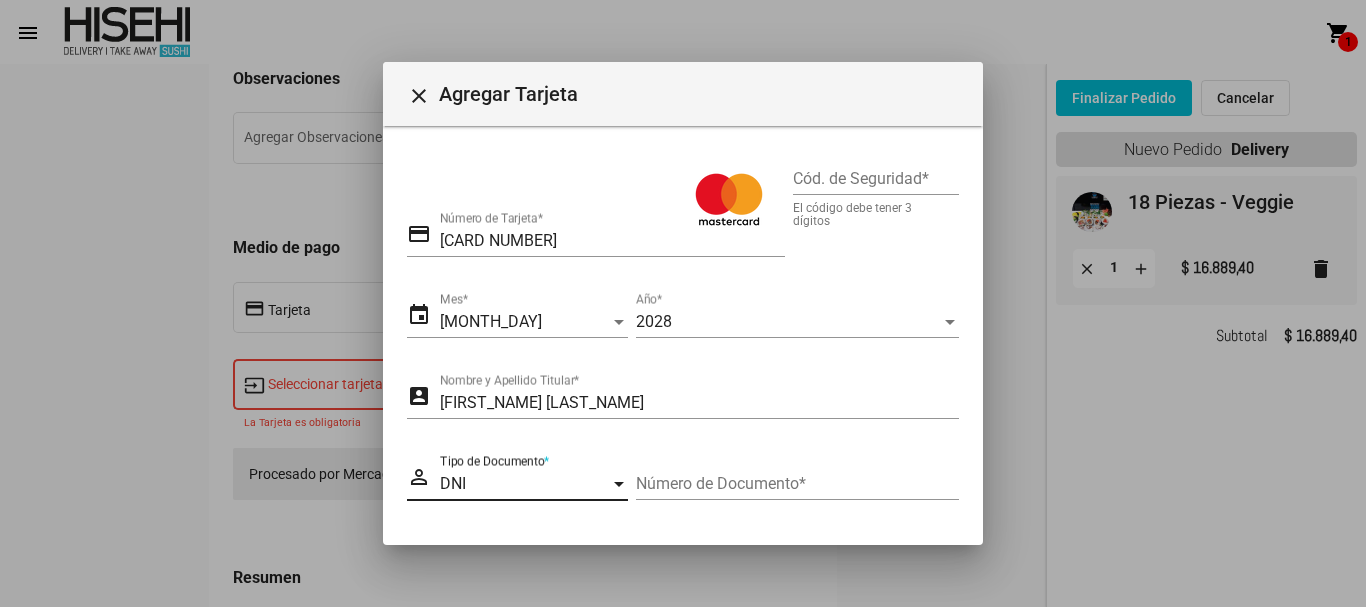 click on "Número de Documento  *" at bounding box center (797, 484) 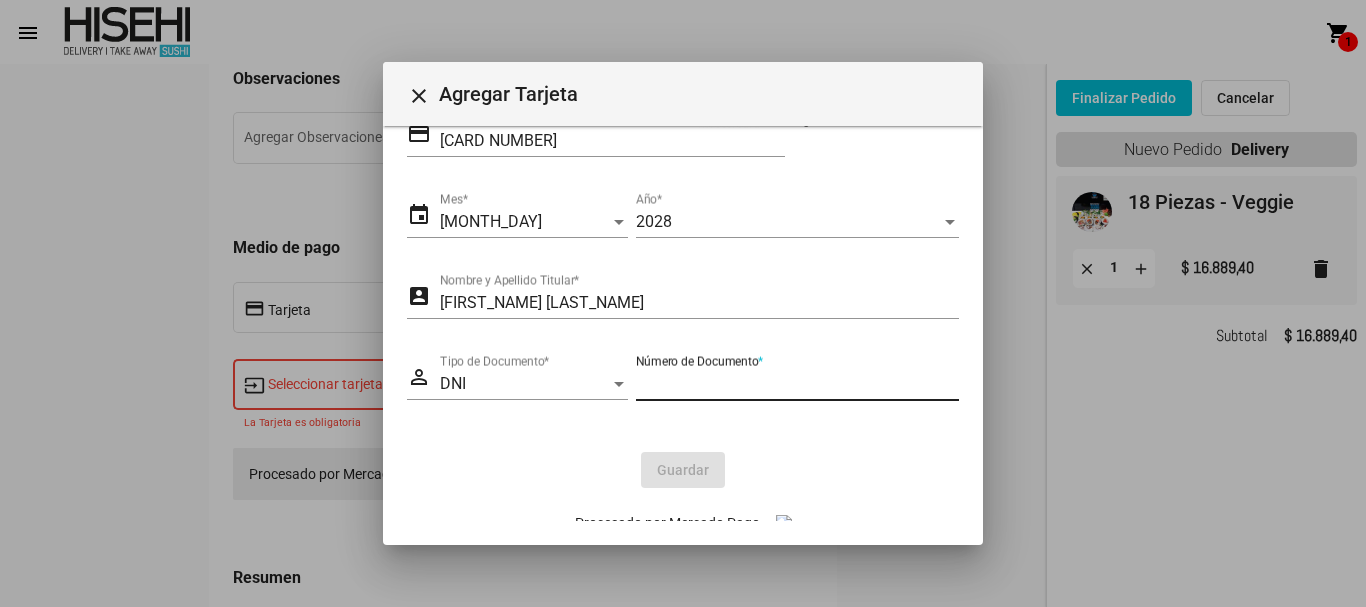 scroll, scrollTop: 121, scrollLeft: 0, axis: vertical 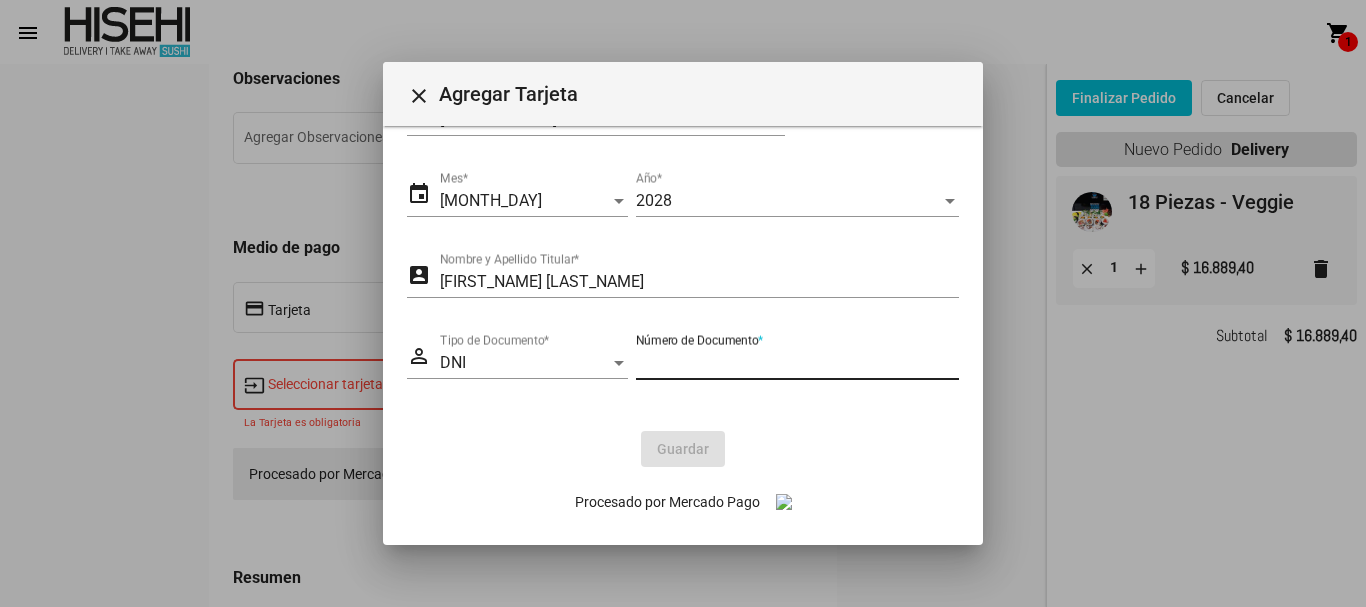 type on "[DOCUMENT_NUMBER]" 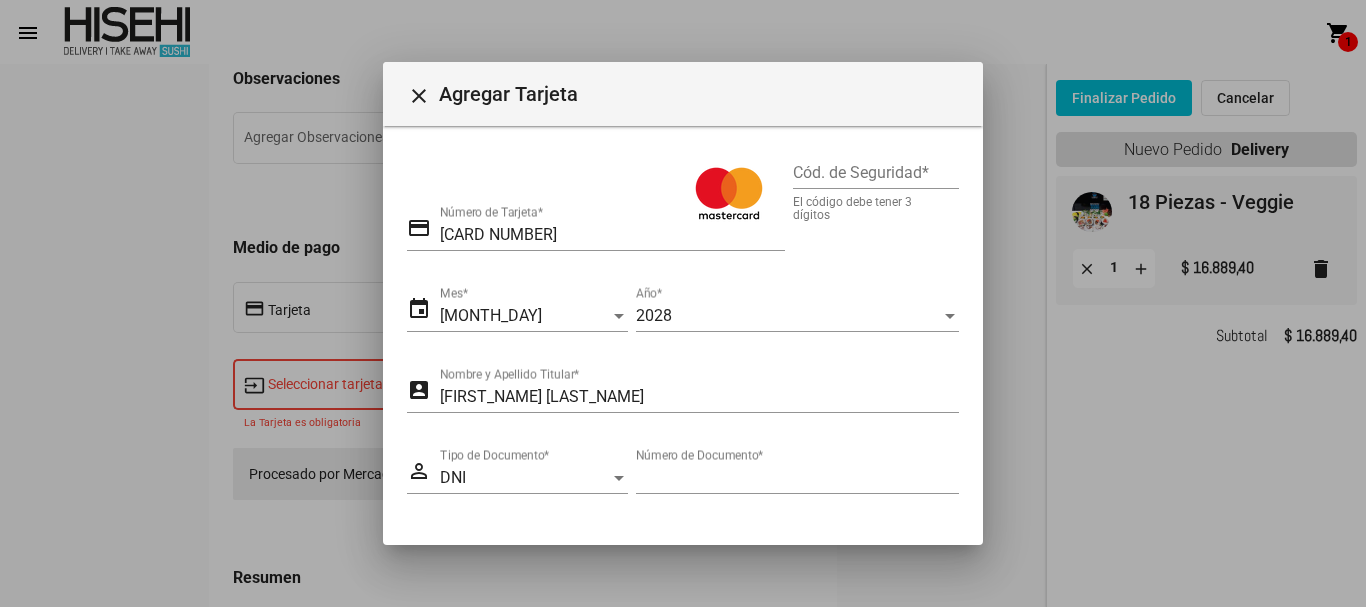 scroll, scrollTop: 0, scrollLeft: 0, axis: both 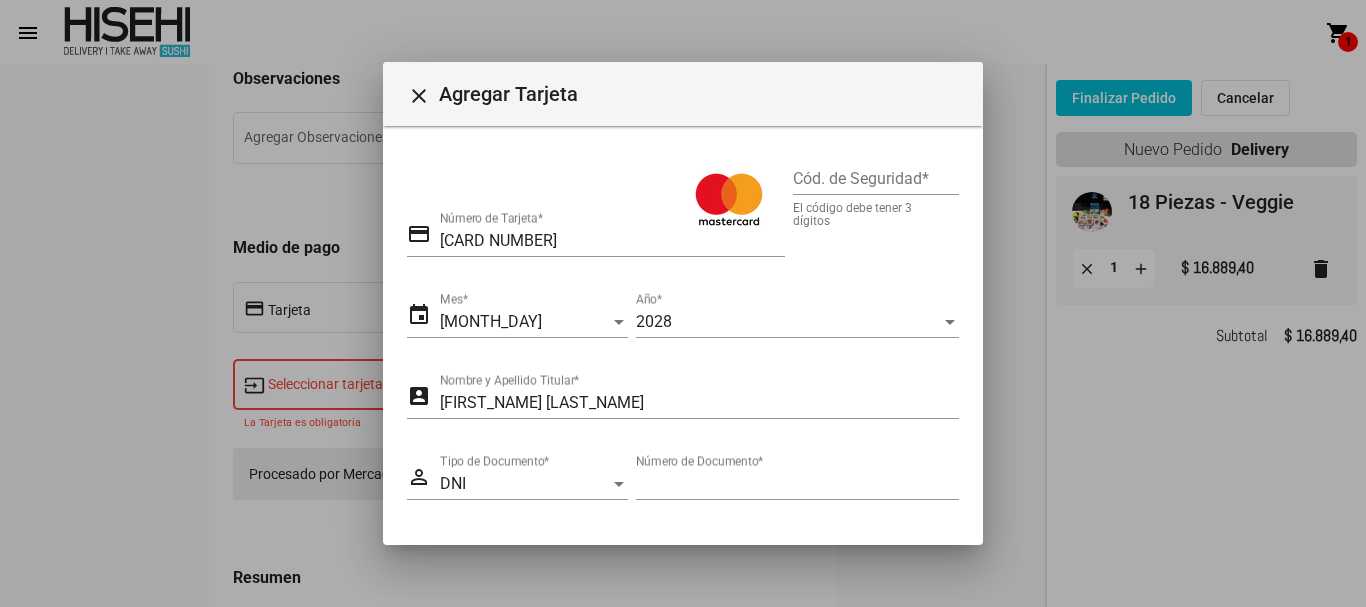 click on "[SECURITY_CODE]" 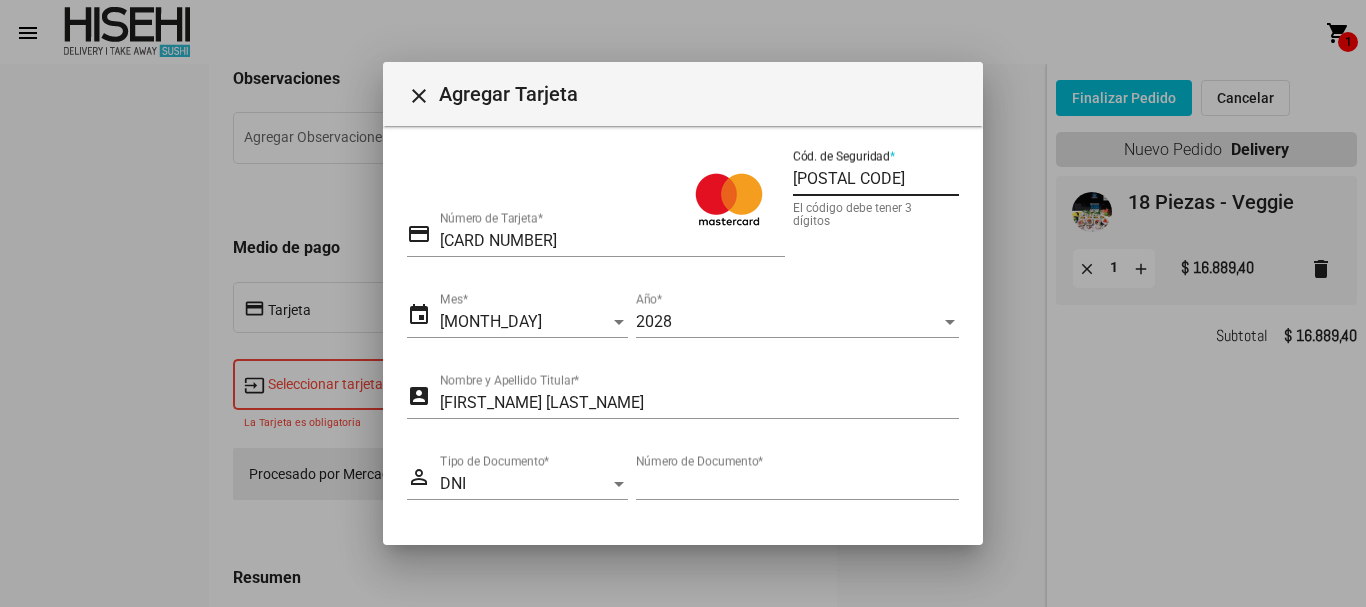 scroll, scrollTop: 121, scrollLeft: 0, axis: vertical 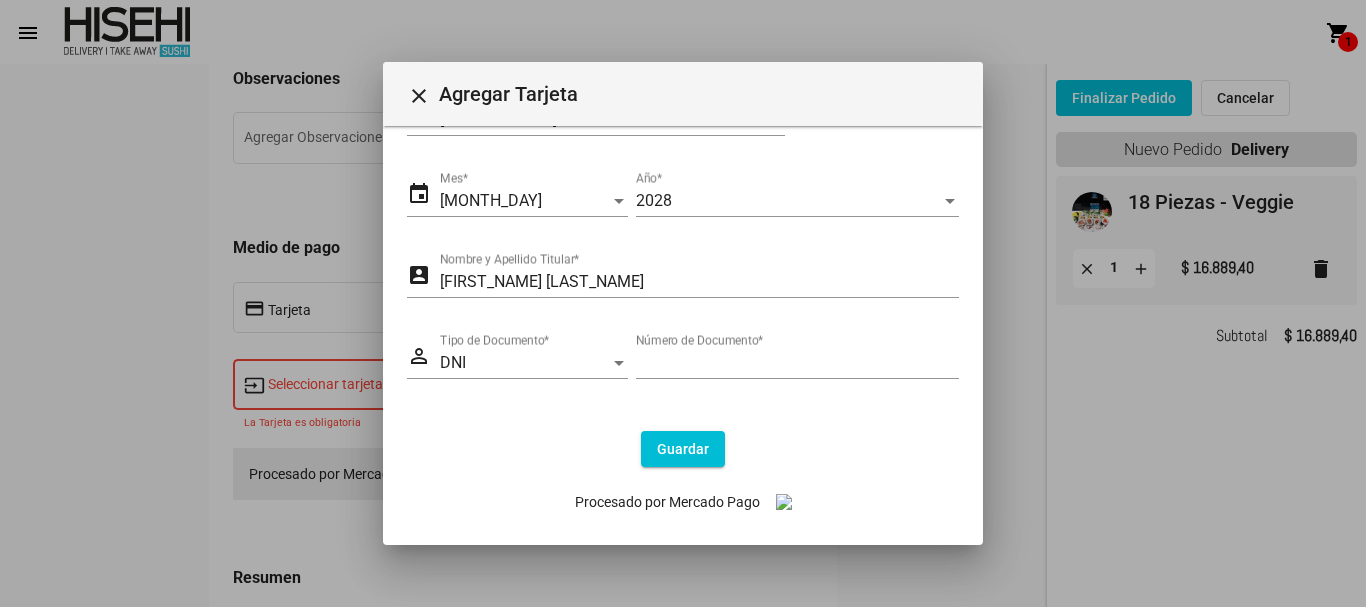 type on "[POSTAL CODE]" 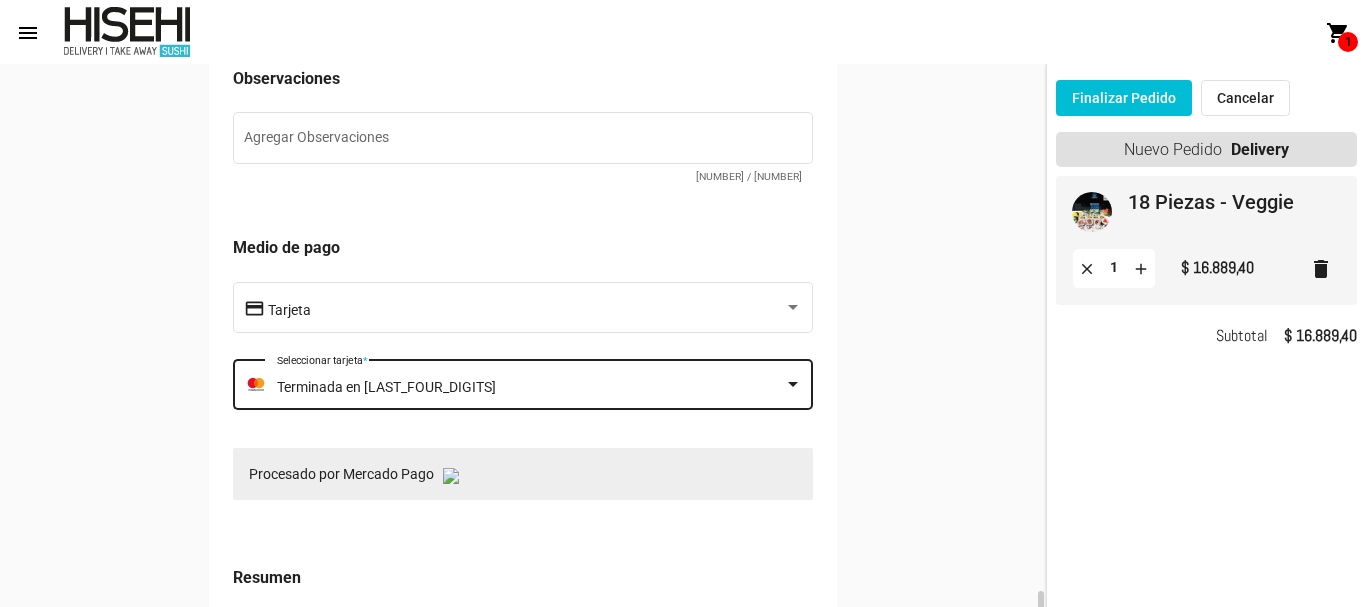 scroll, scrollTop: 1330, scrollLeft: 0, axis: vertical 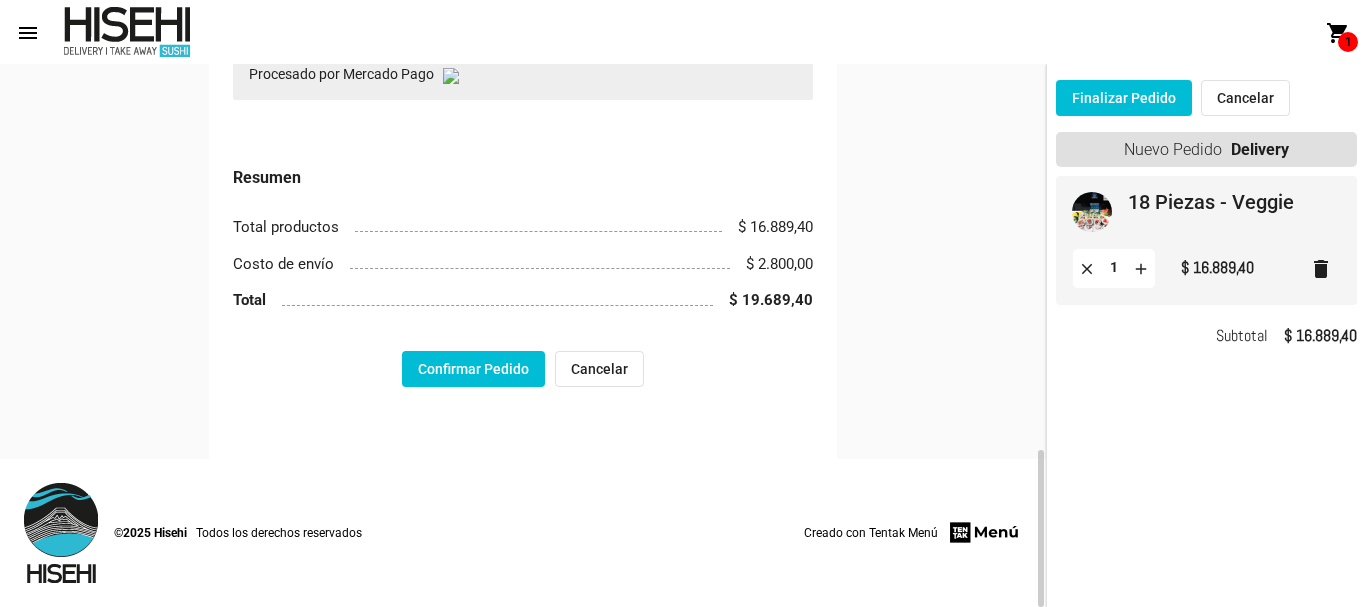 click on "Confirmar Pedido" 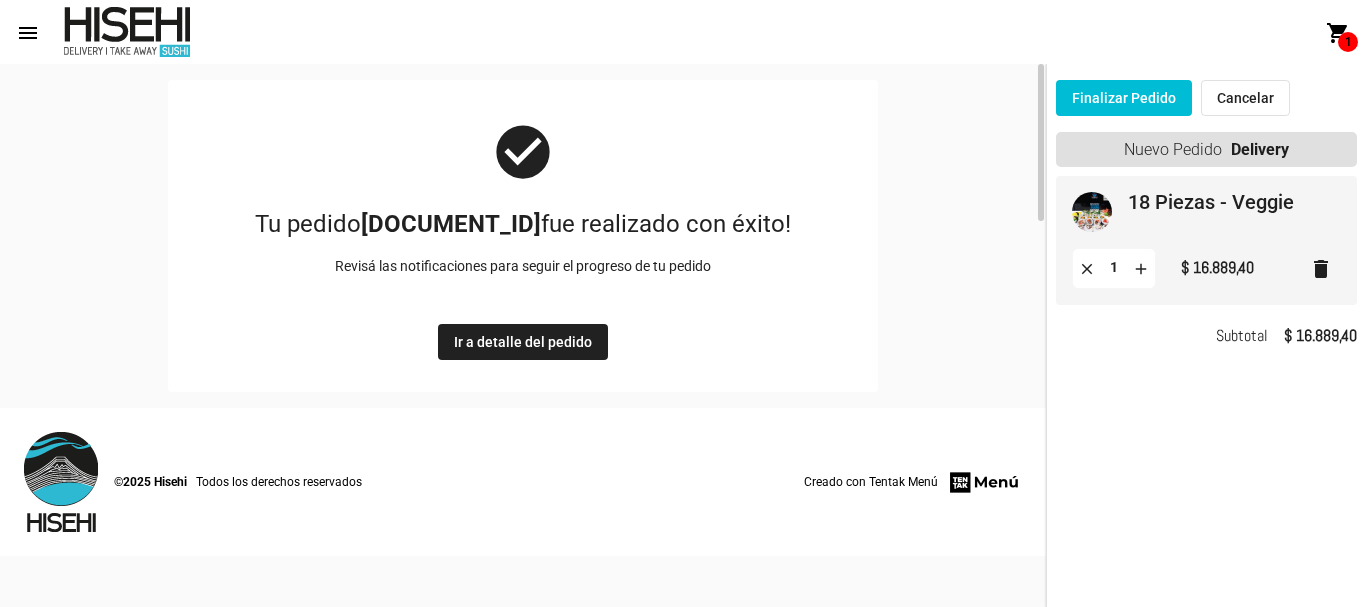 scroll, scrollTop: 0, scrollLeft: 0, axis: both 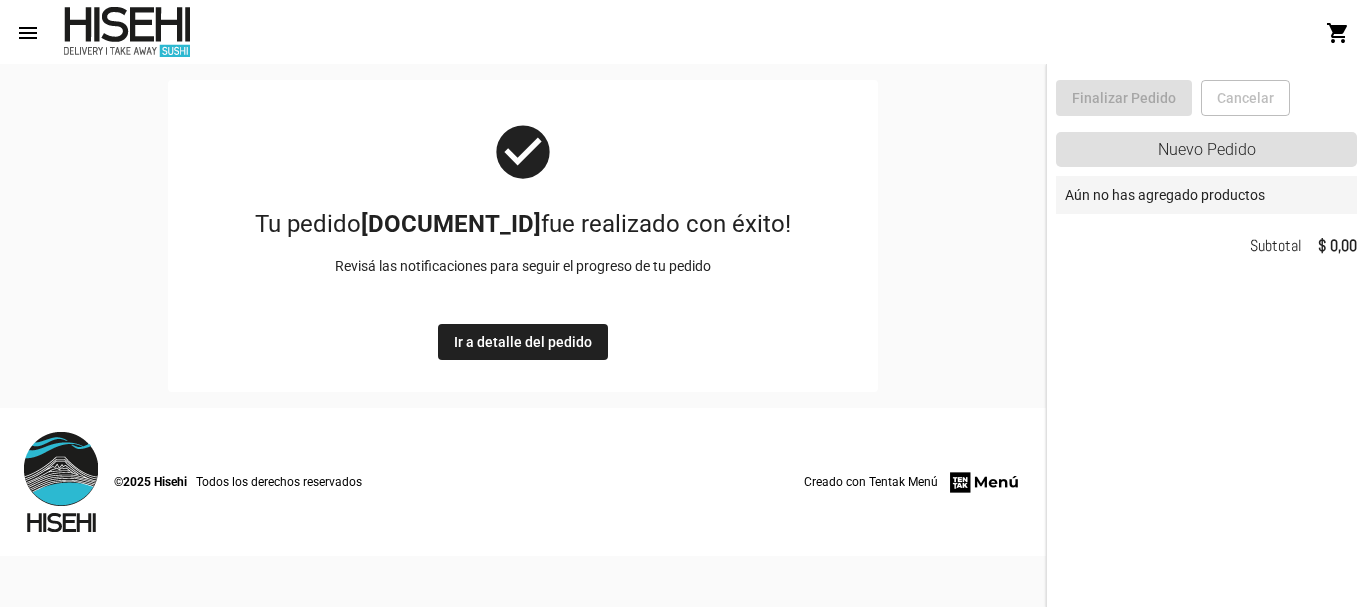 click on "Ir a detalle del pedido" 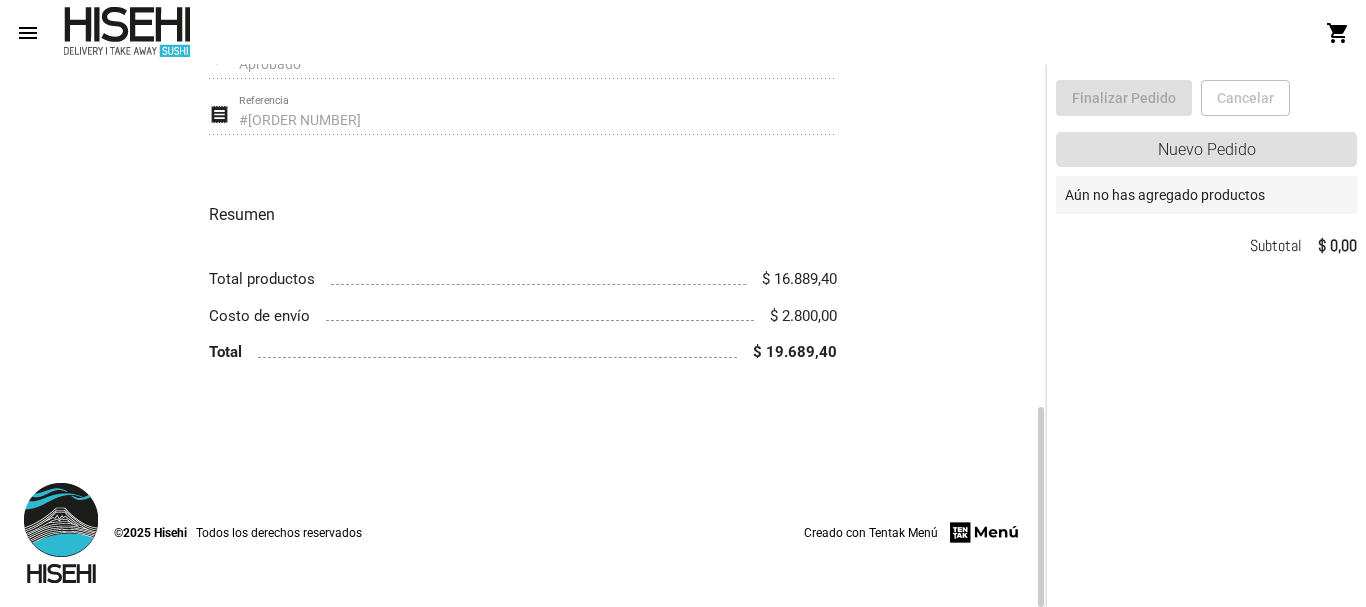 scroll, scrollTop: 0, scrollLeft: 0, axis: both 